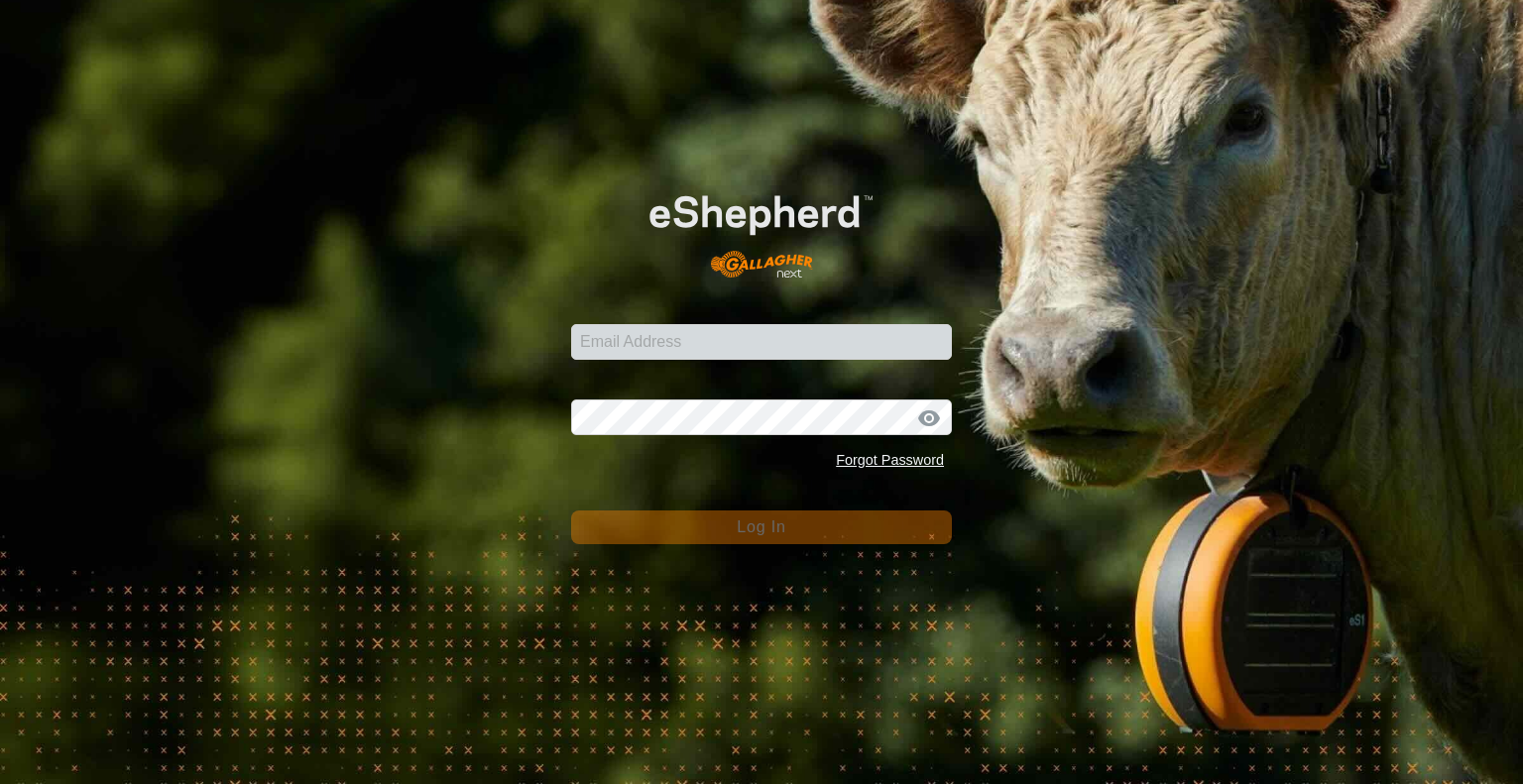 scroll, scrollTop: 0, scrollLeft: 0, axis: both 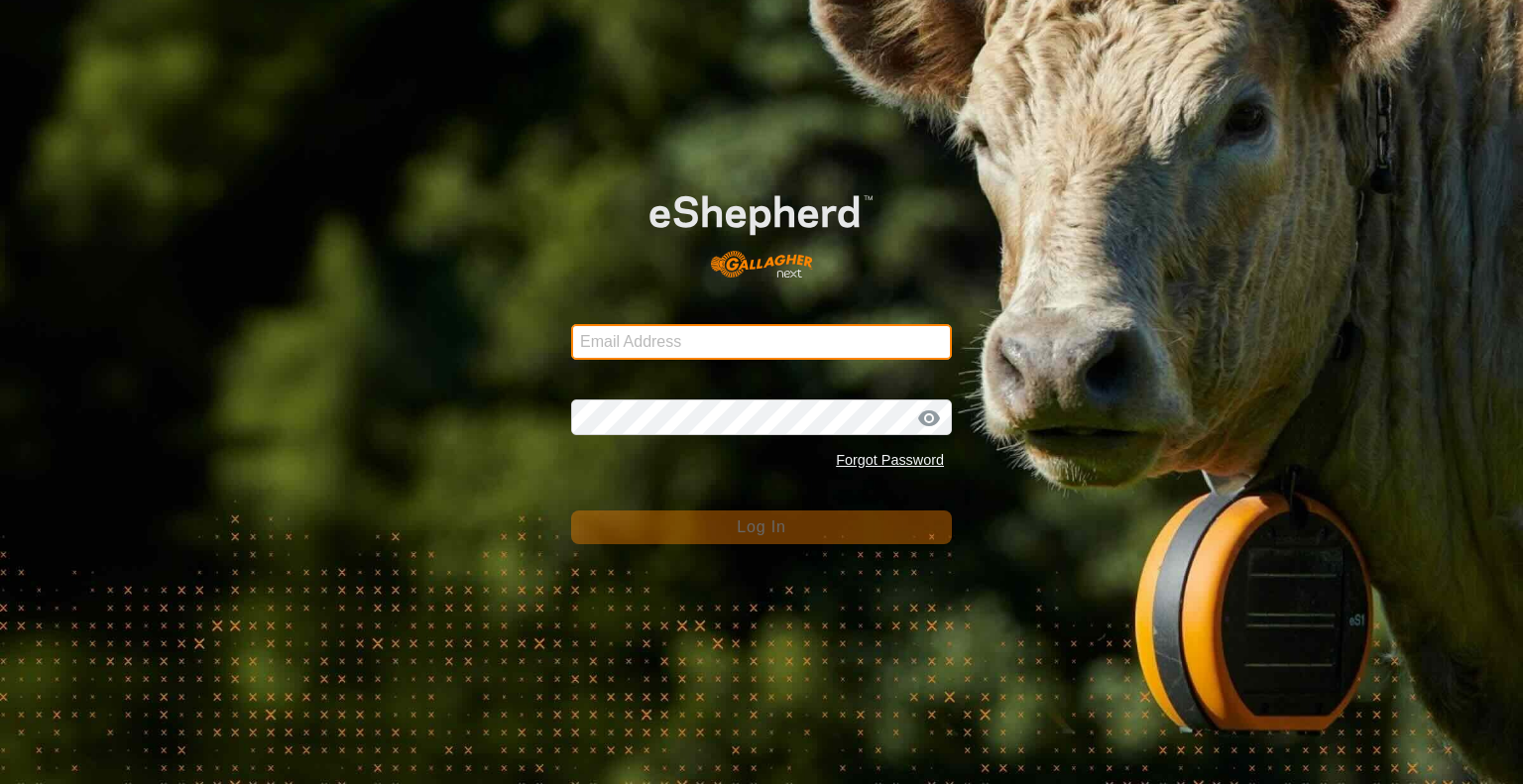 click on "Email Address" at bounding box center (762, 342) 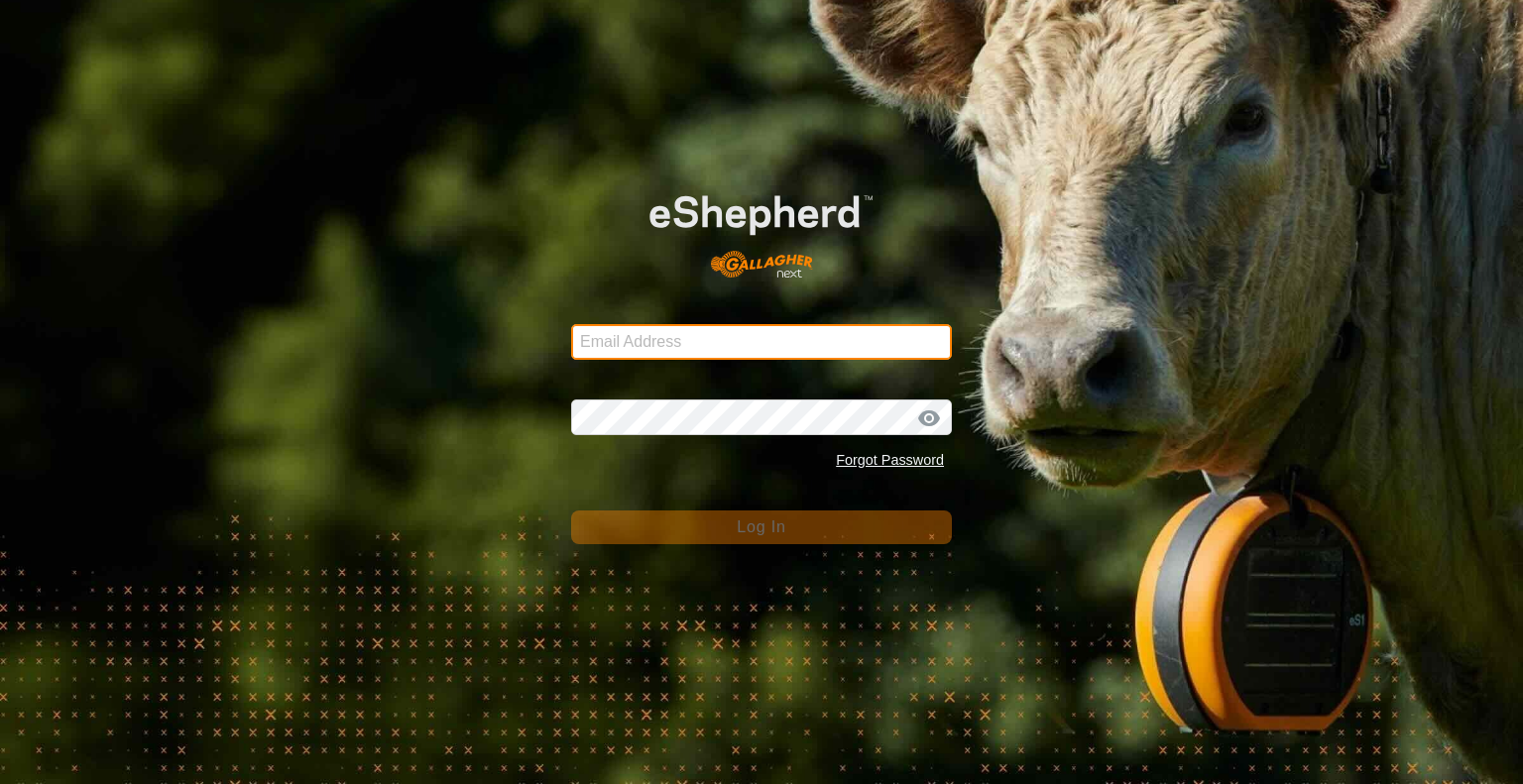 type on "[EMAIL]" 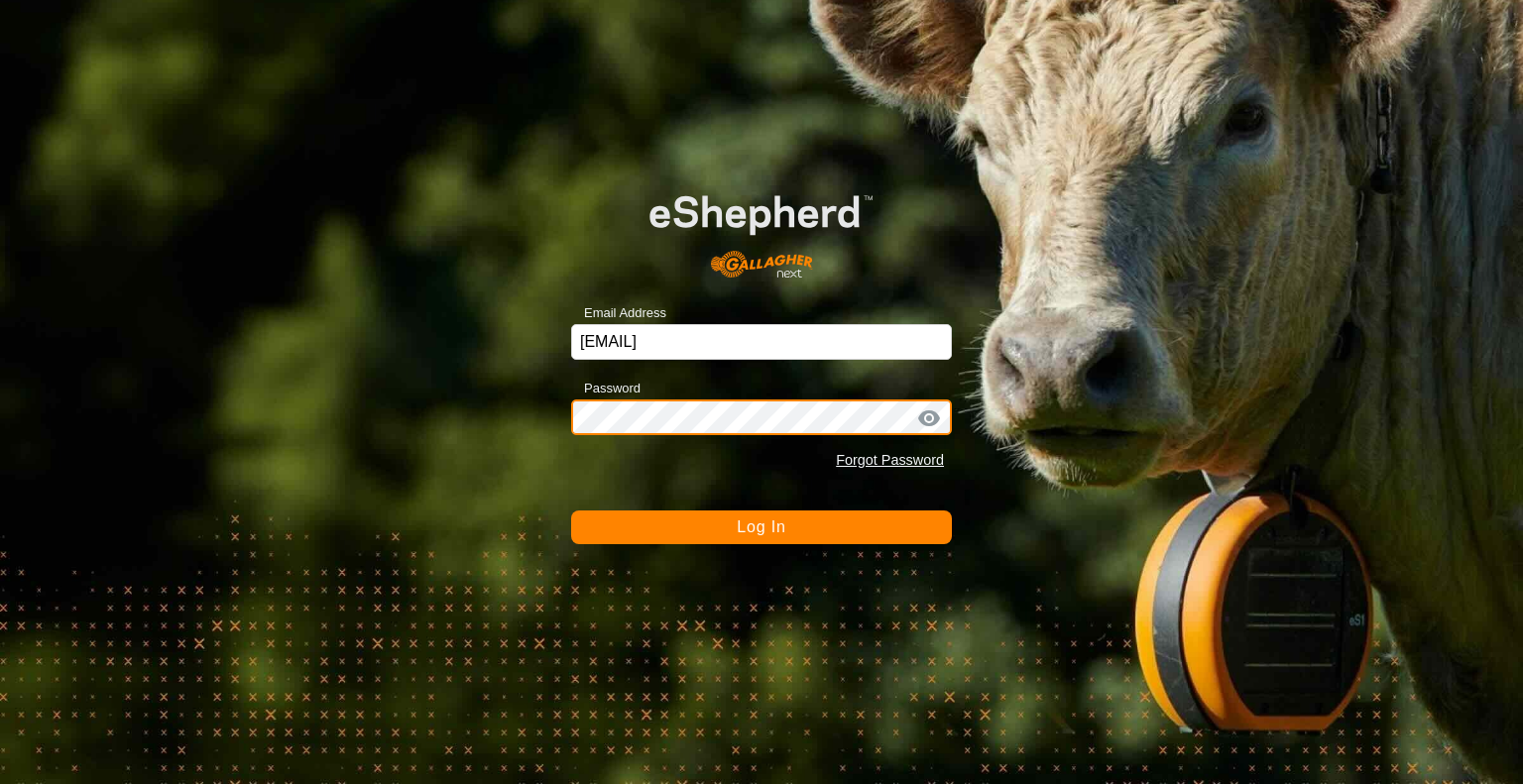 click on "Log In" 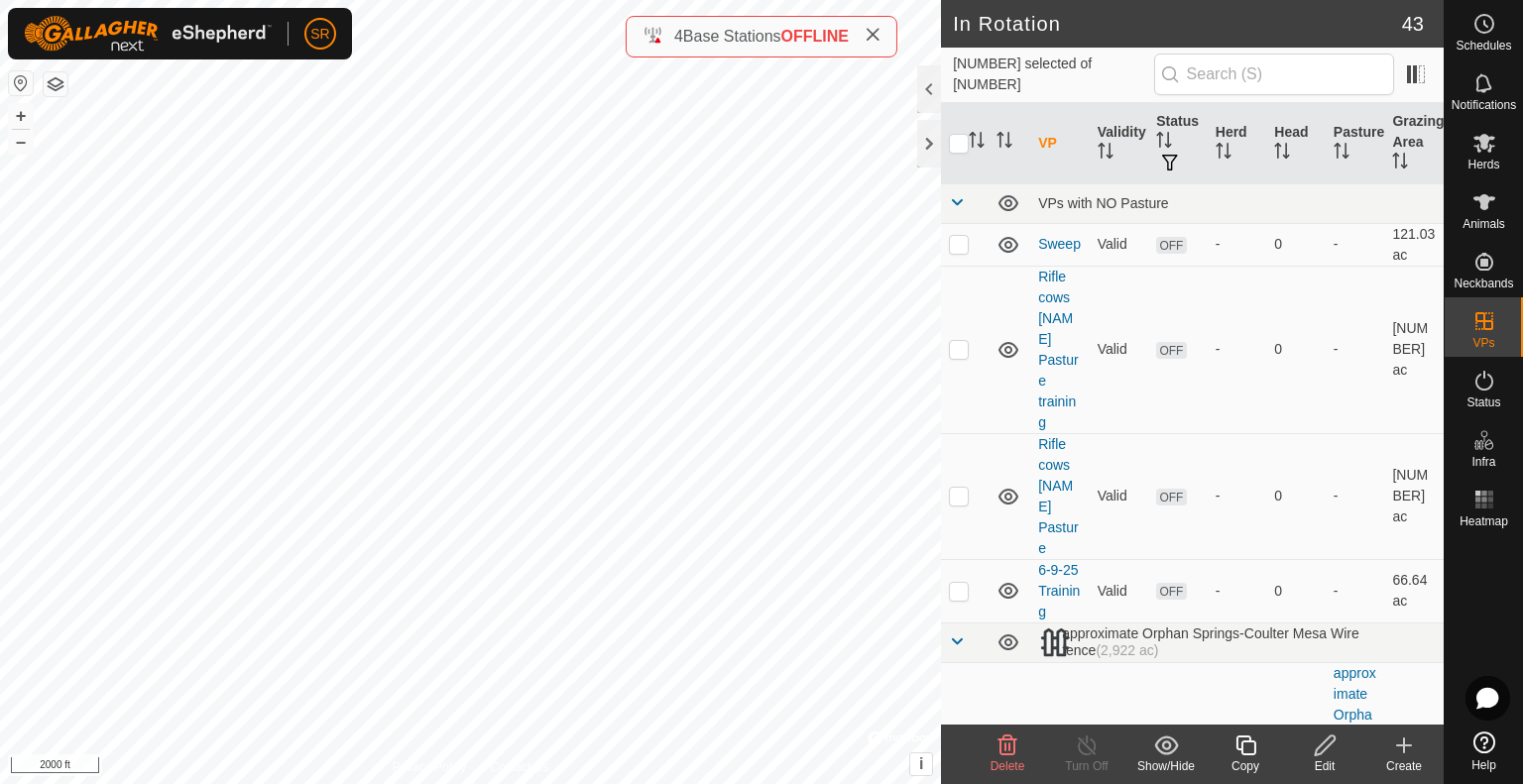 click 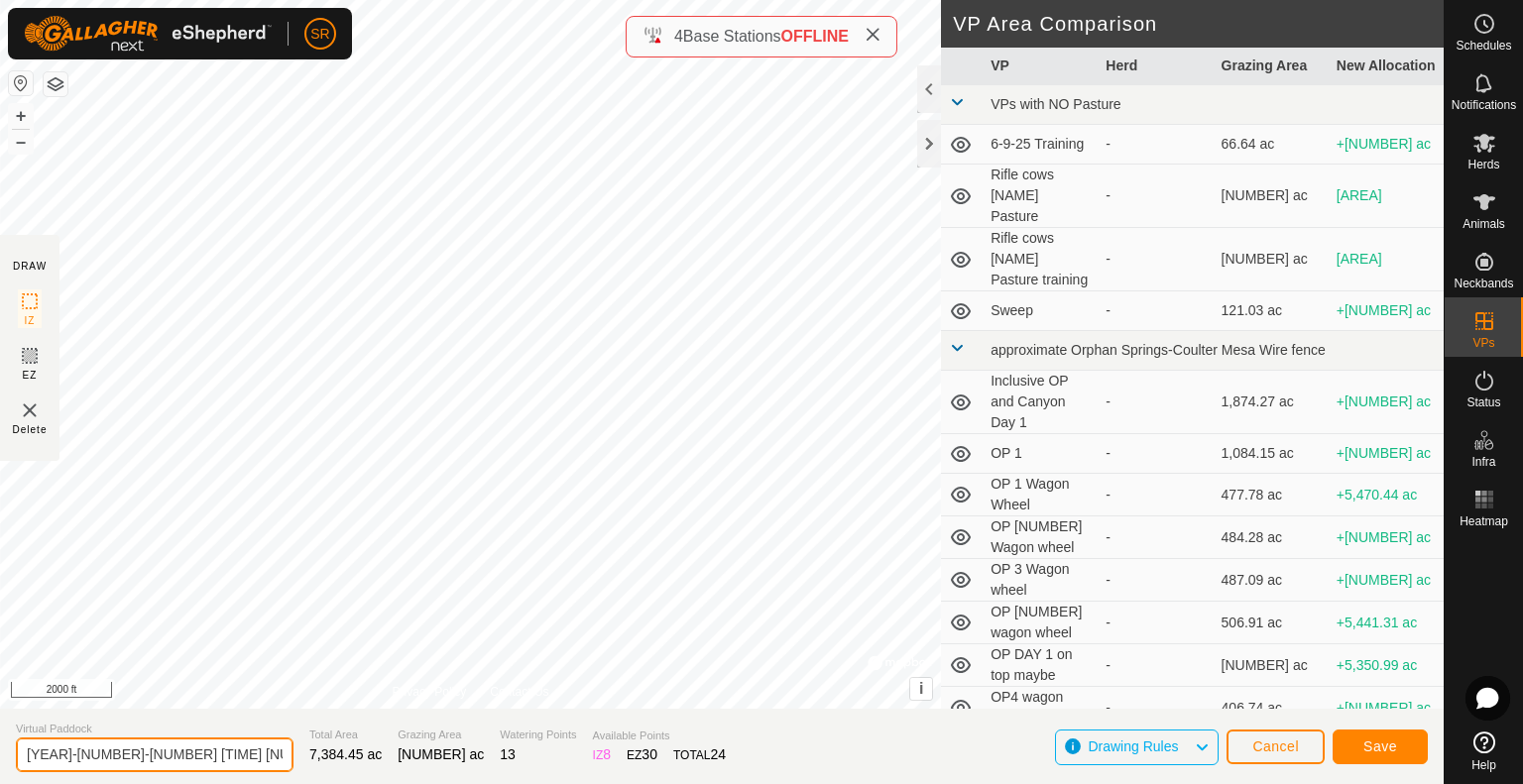 click on "[YEAR]-[NUMBER]-[NUMBER] [TIME] [NUMBER]" 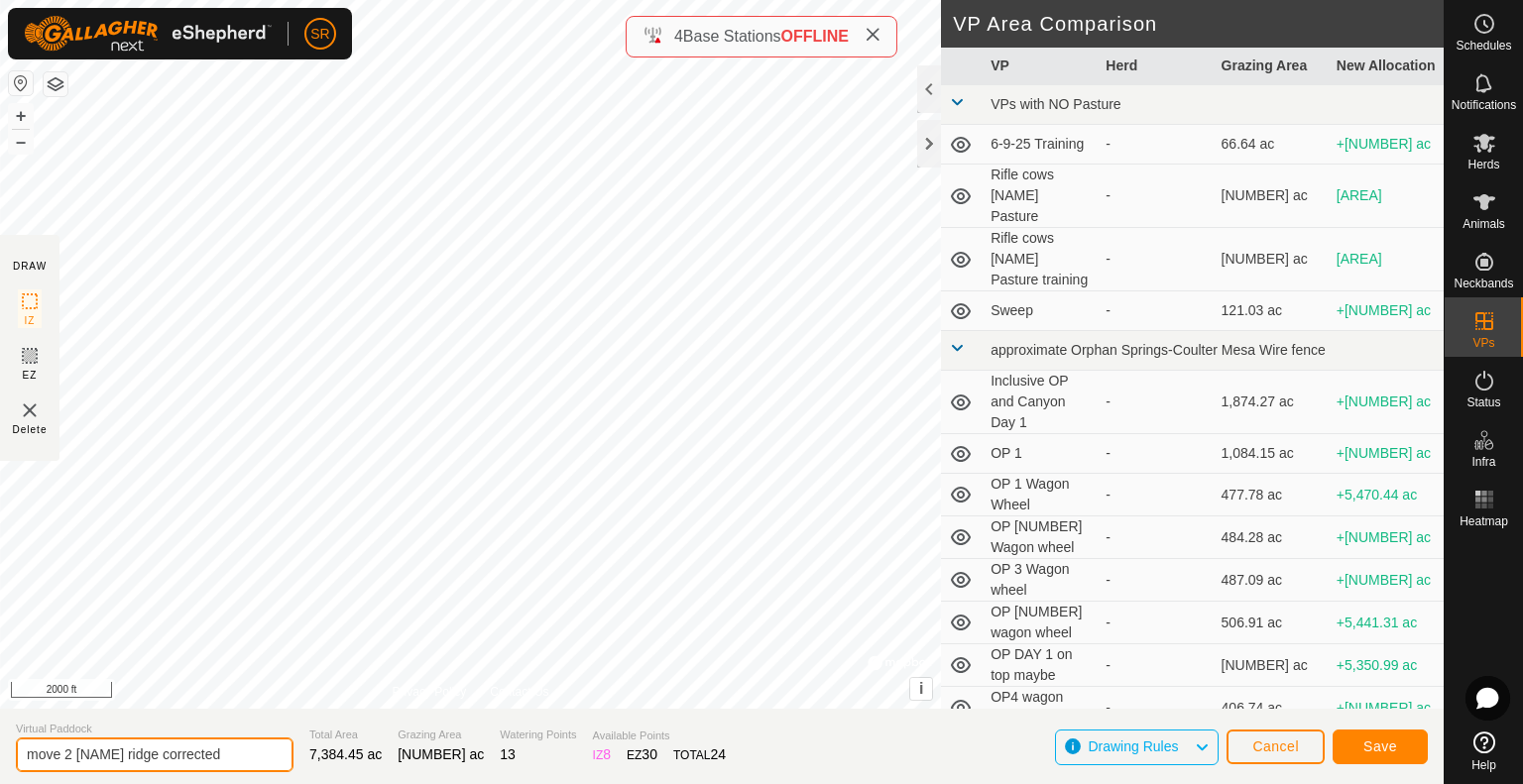 drag, startPoint x: 218, startPoint y: 758, endPoint x: 143, endPoint y: 764, distance: 75.23962 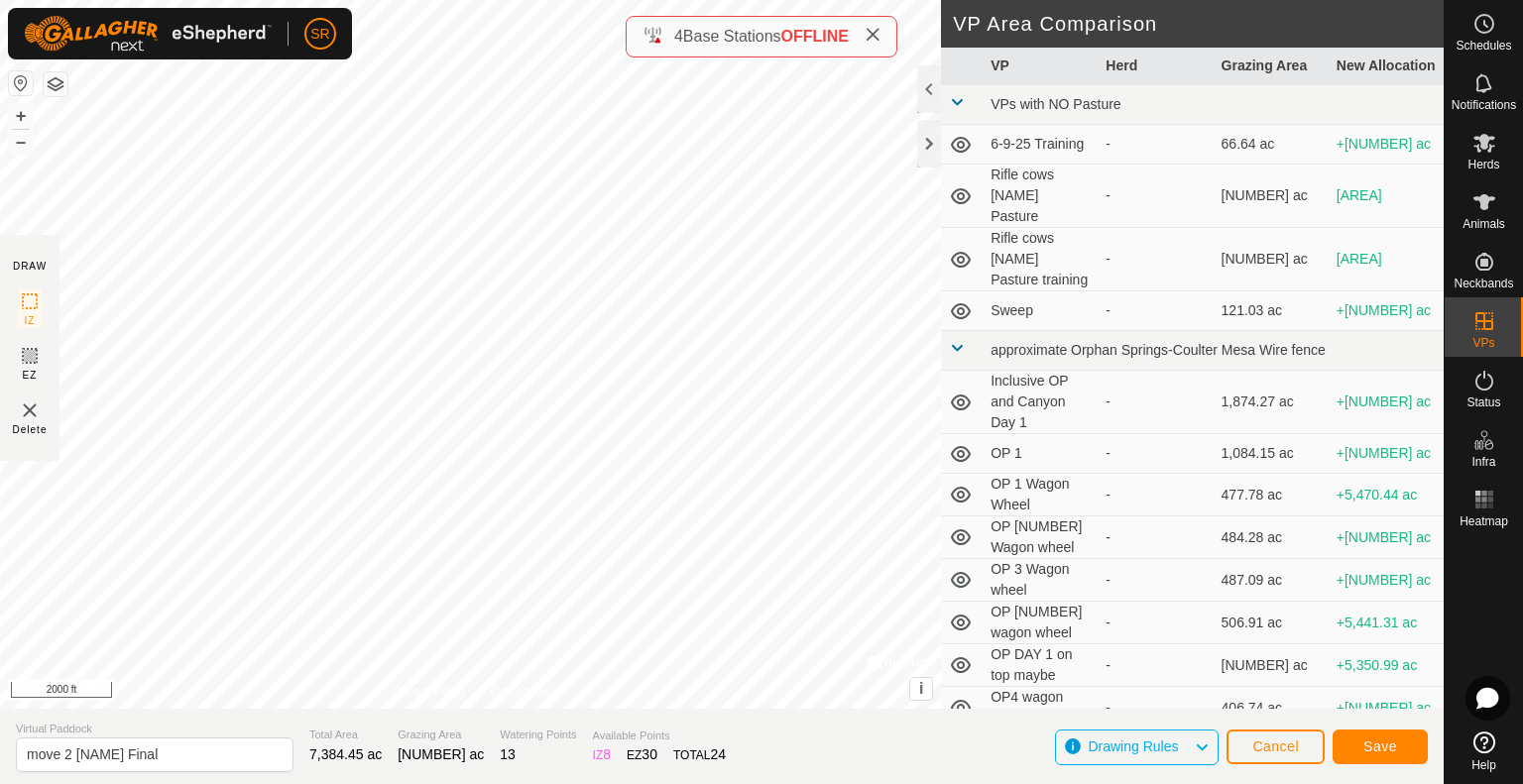 click on "DRAW IZ EZ Delete Privacy Policy Contact Us + – ⇧ i ©  Mapbox , ©  OpenStreetMap ,  Improve this map [AREA] VP Area Comparison     VP   Herd   Grazing Area   New Allocation  VPs with NO Pasture  6-9-25 Training  -  [AREA]  [AREA]  Rifle cows [NAME] Pasture  -  [AREA]  [AREA]  Rifle cows [NAME] Pasture training  -  [AREA]  [AREA]  Sweep  -  [AREA]  [AREA] approximate Orphan Springs-Coulter Mesa Wire fence  Inclusive OP and Canyon Day 1  -  [AREA]  [AREA]  OP [NUMBER]  -  [AREA]  [AREA]  OP [NUMBER] Wagon Wheel  -  [AREA]  [AREA]  OP [NUMBER] Wagon wheel  -  [AREA]  [AREA]  OP [NUMBER] Wagon wheel  -  [AREA]  [AREA]  OP DAY [NUMBER] on top maybe  -  [AREA]  [AREA] OP[NUMBER] wagon wheel  -  [AREA]  [AREA] OP[NUMBER] wagon wheel  -  [AREA]  [AREA] Holding pasture wire fence  Training Pasture PL [NUMBER]  -  [AREA]  [AREA] Meadow Creek FS Rough outline  [DATE] for [NUMBER] by kiley  -  [AREA]  - - -" 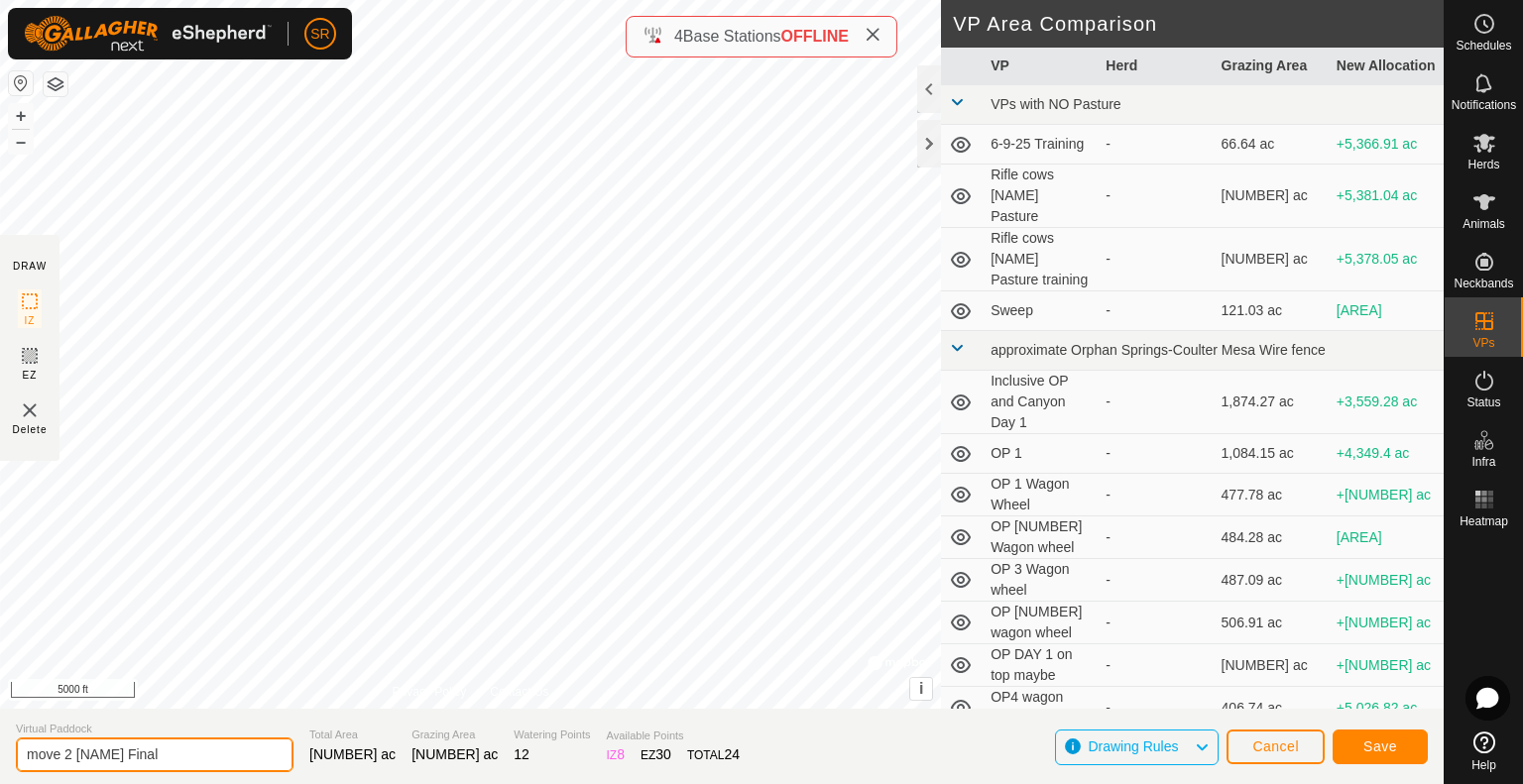 click on "move 2 [NAME] Final" 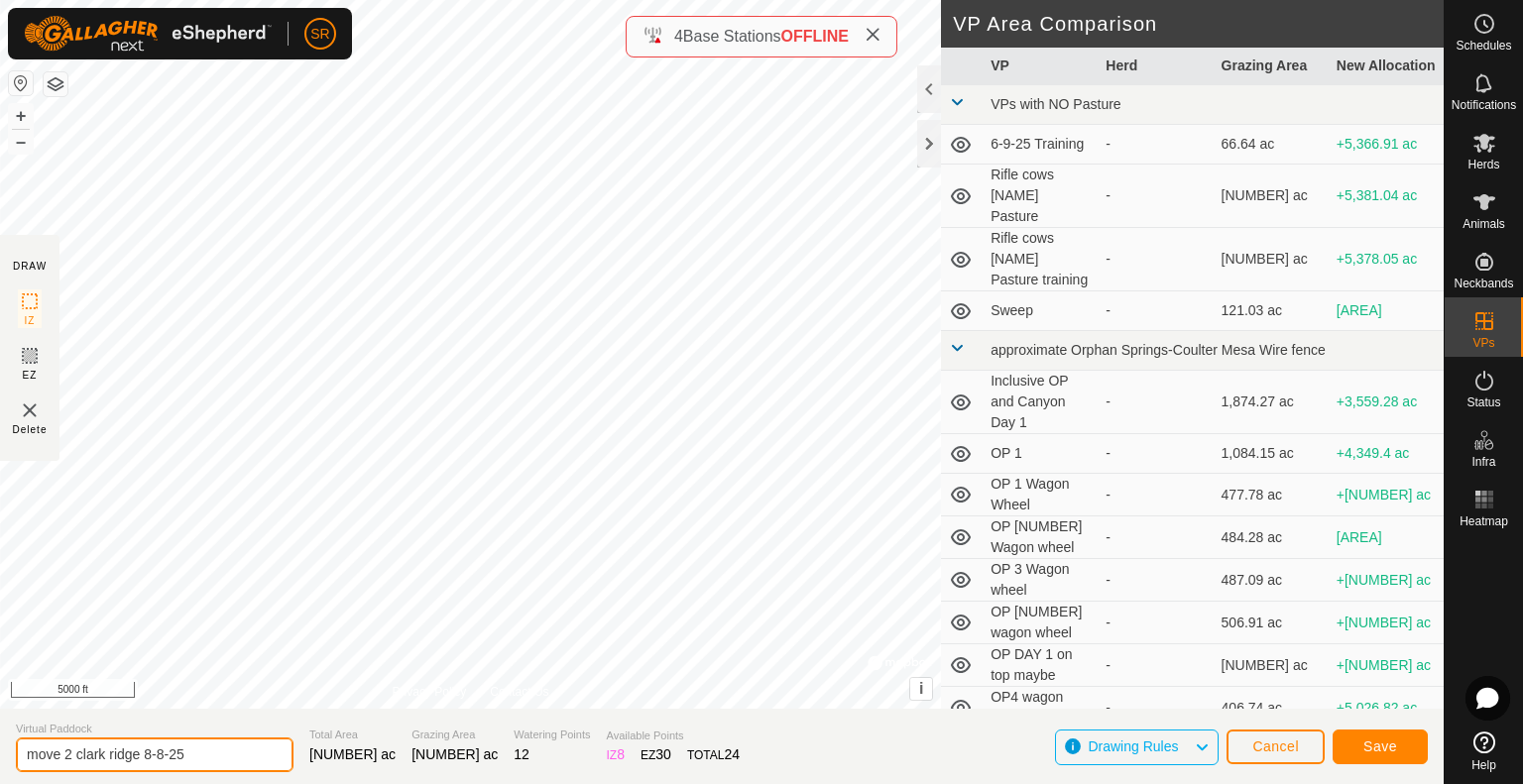type on "move 2 clark ridge 8-8-25" 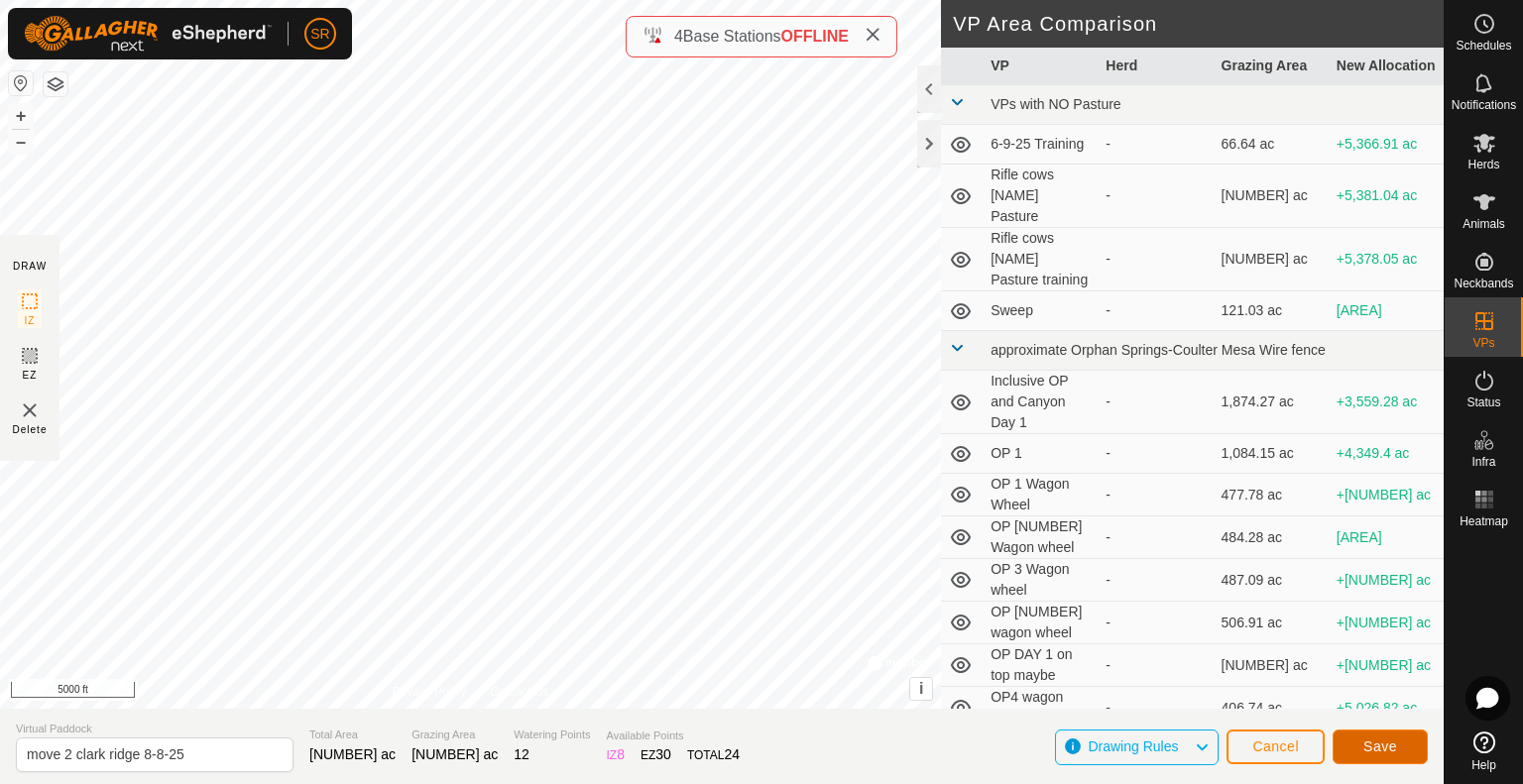 click on "Save" 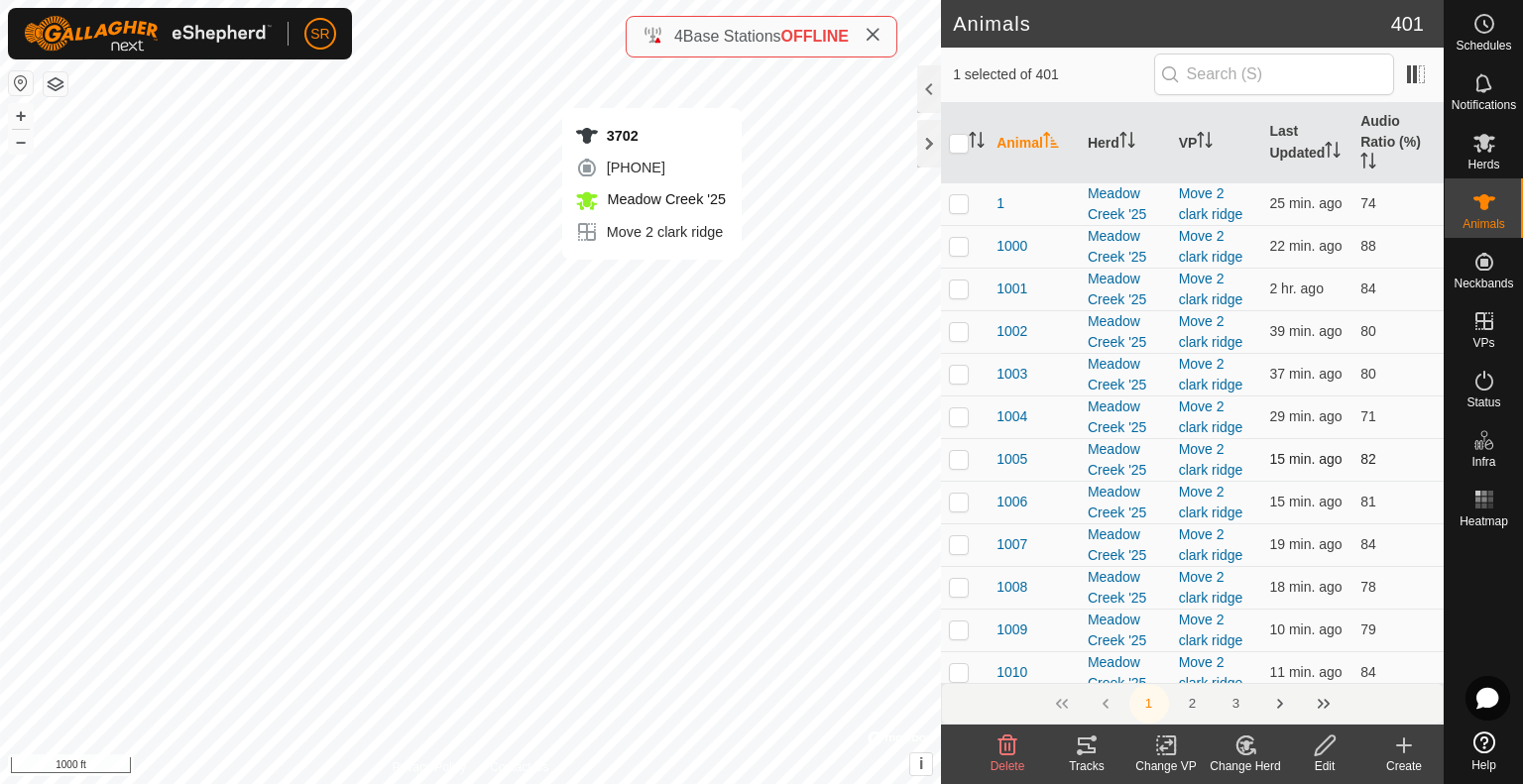checkbox on "false" 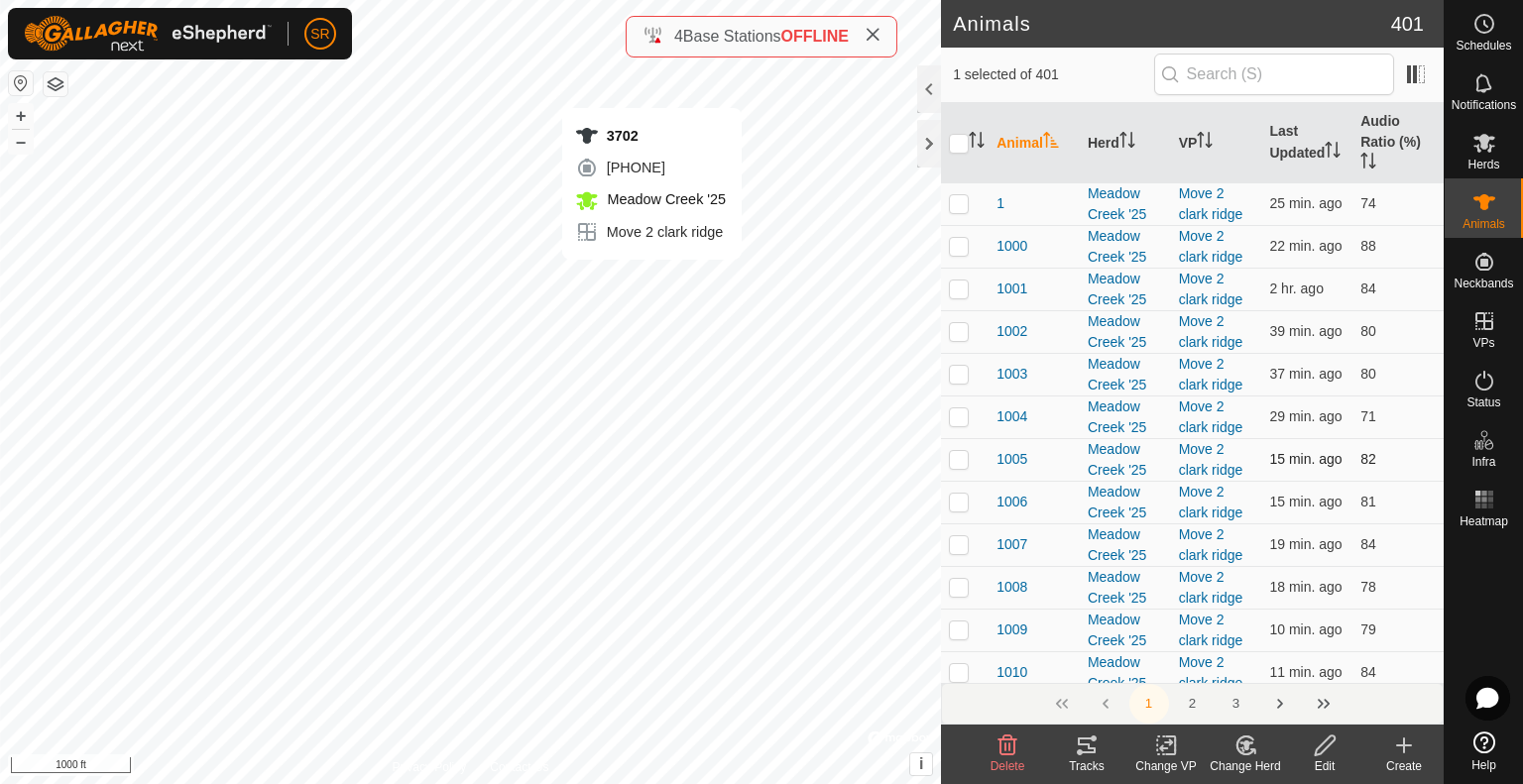 checkbox on "true" 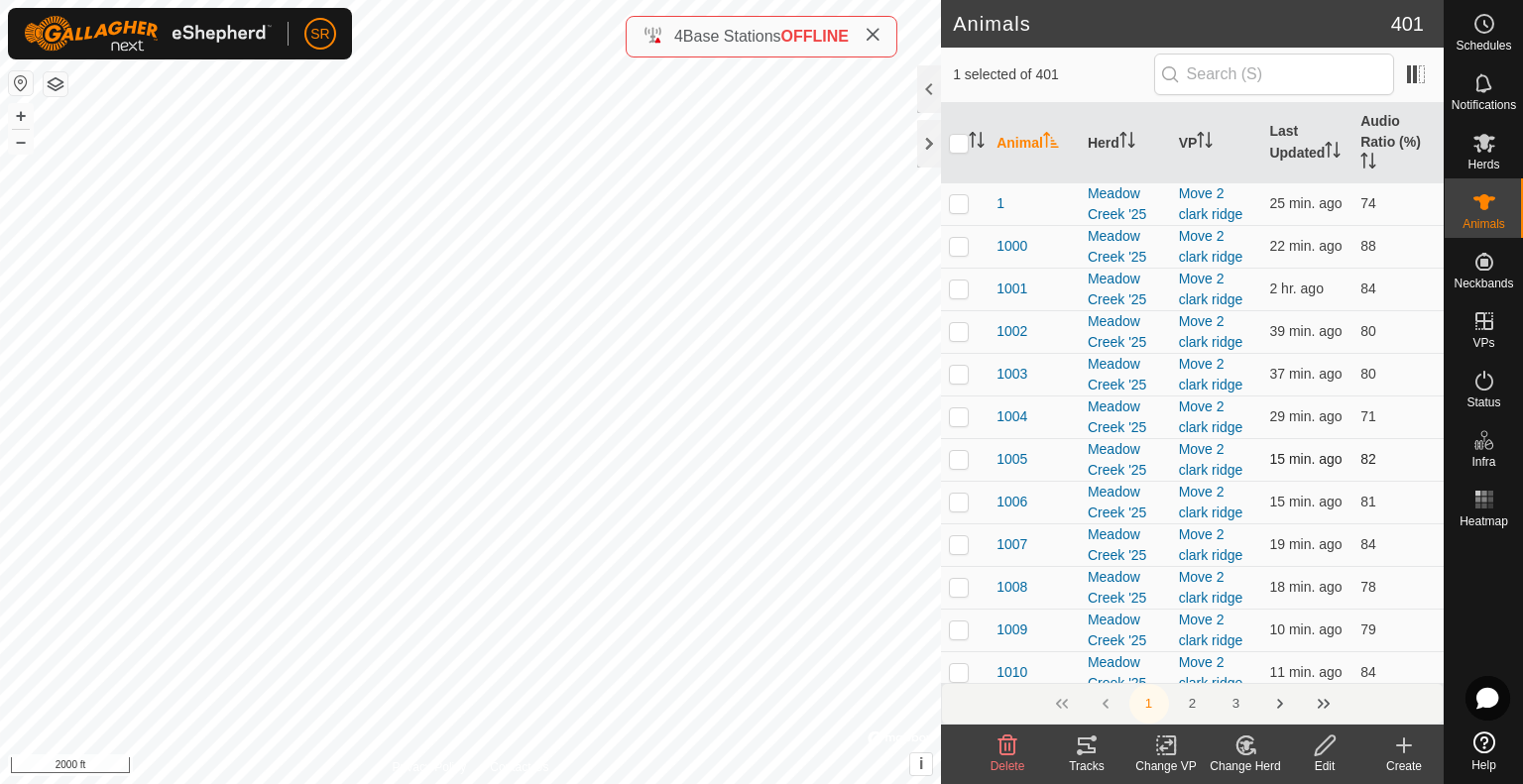 click at bounding box center [965, 459] 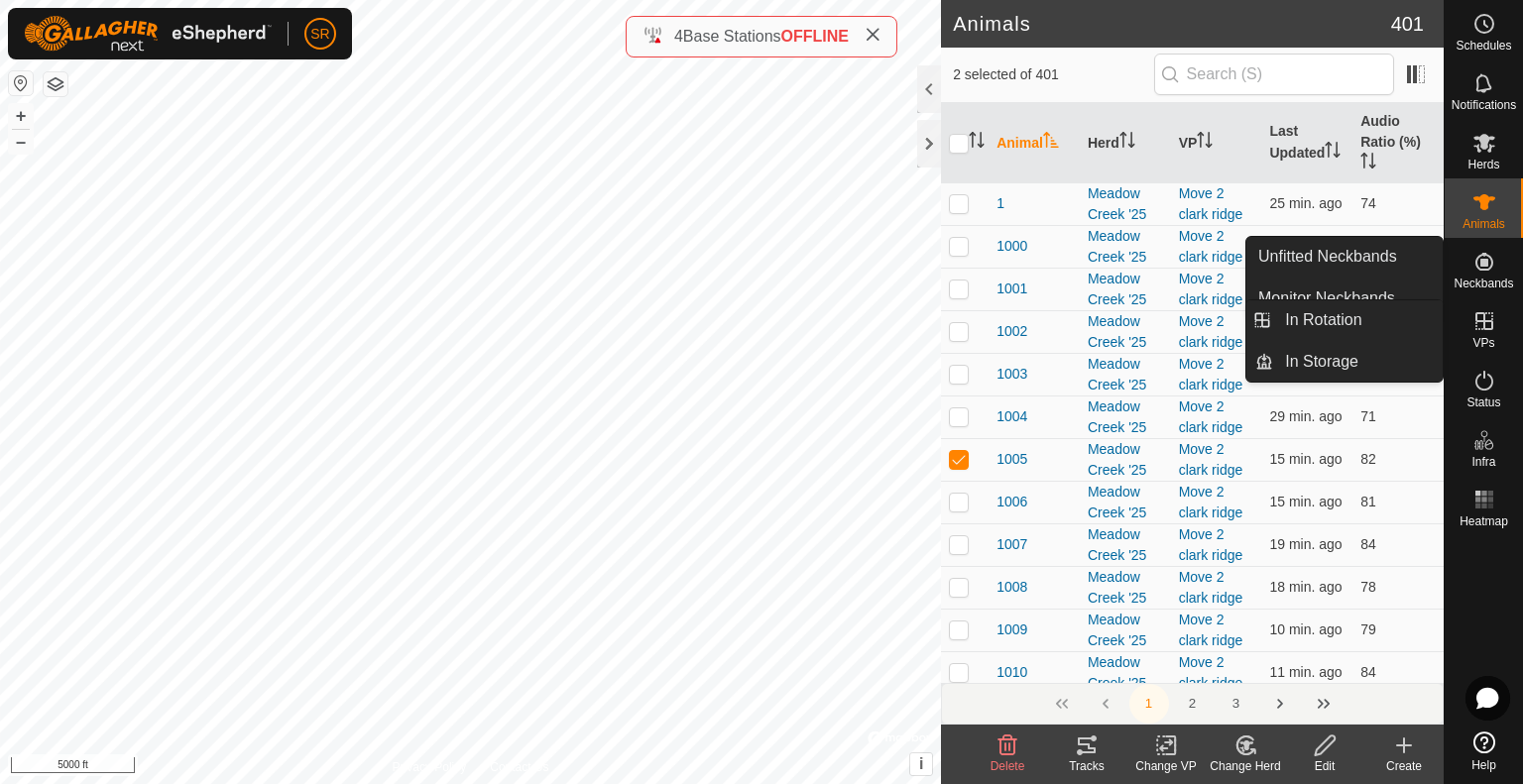 click at bounding box center (1484, 321) 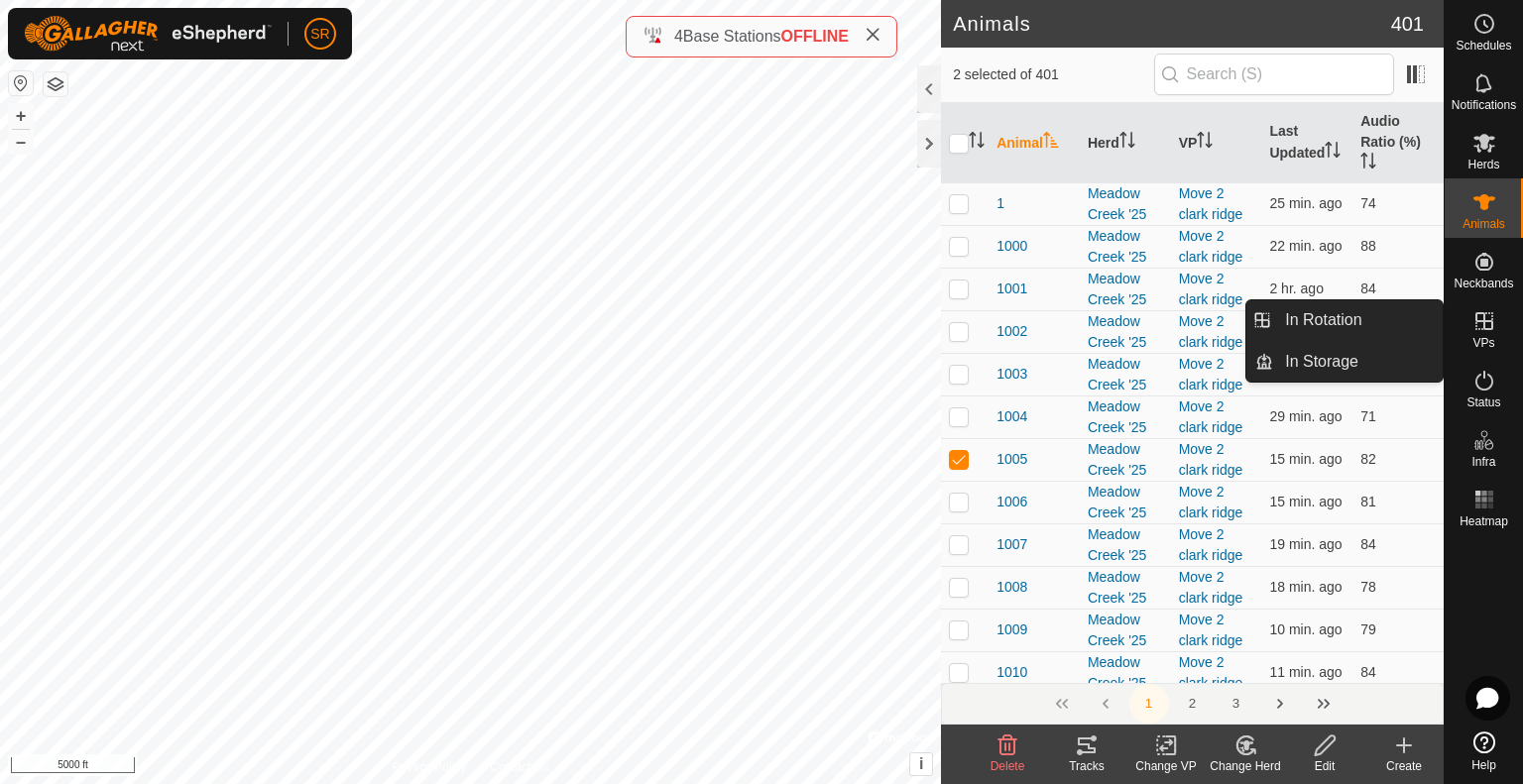 click on "In Rotation" at bounding box center [1357, 320] 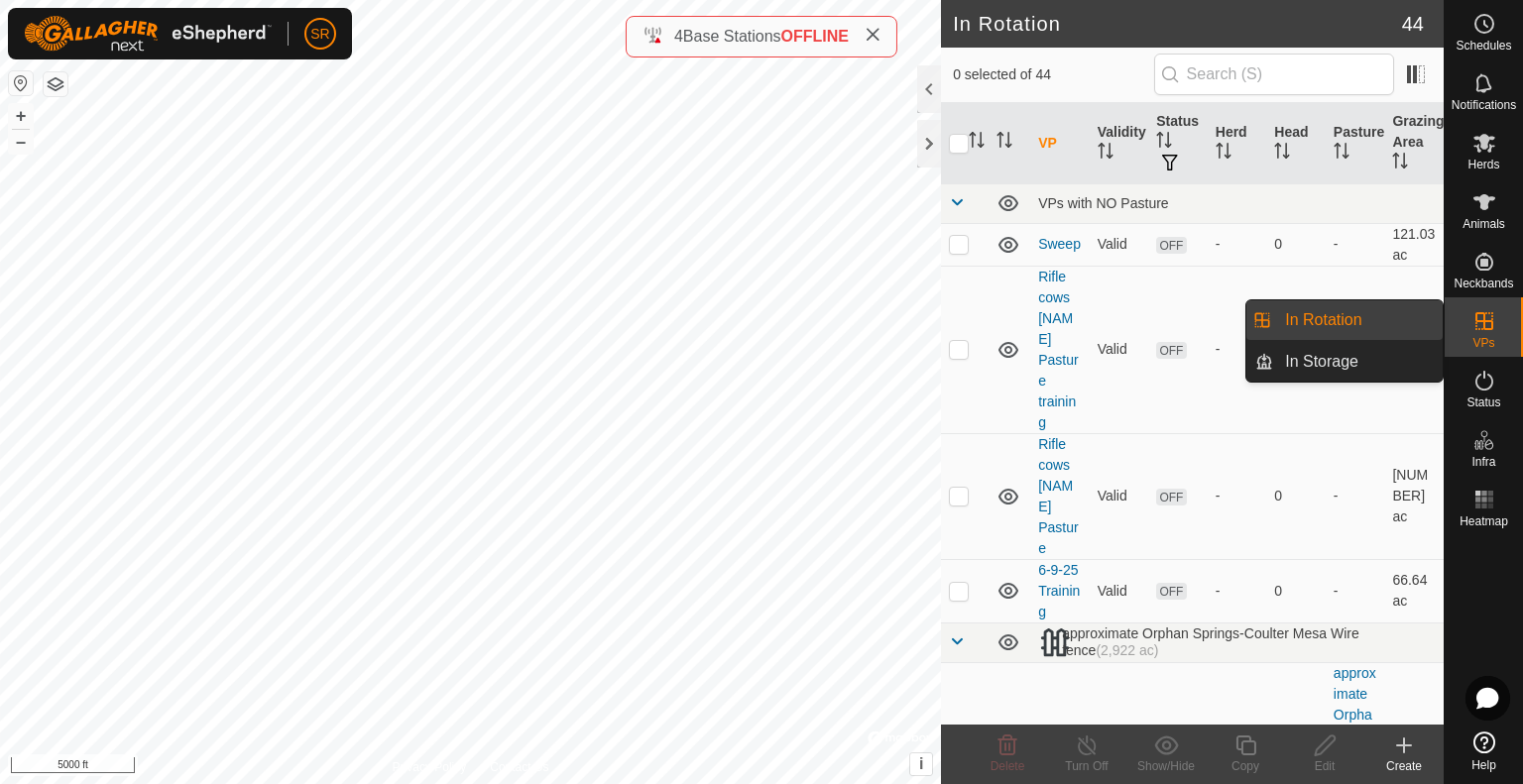 click on "In Rotation" at bounding box center (1357, 320) 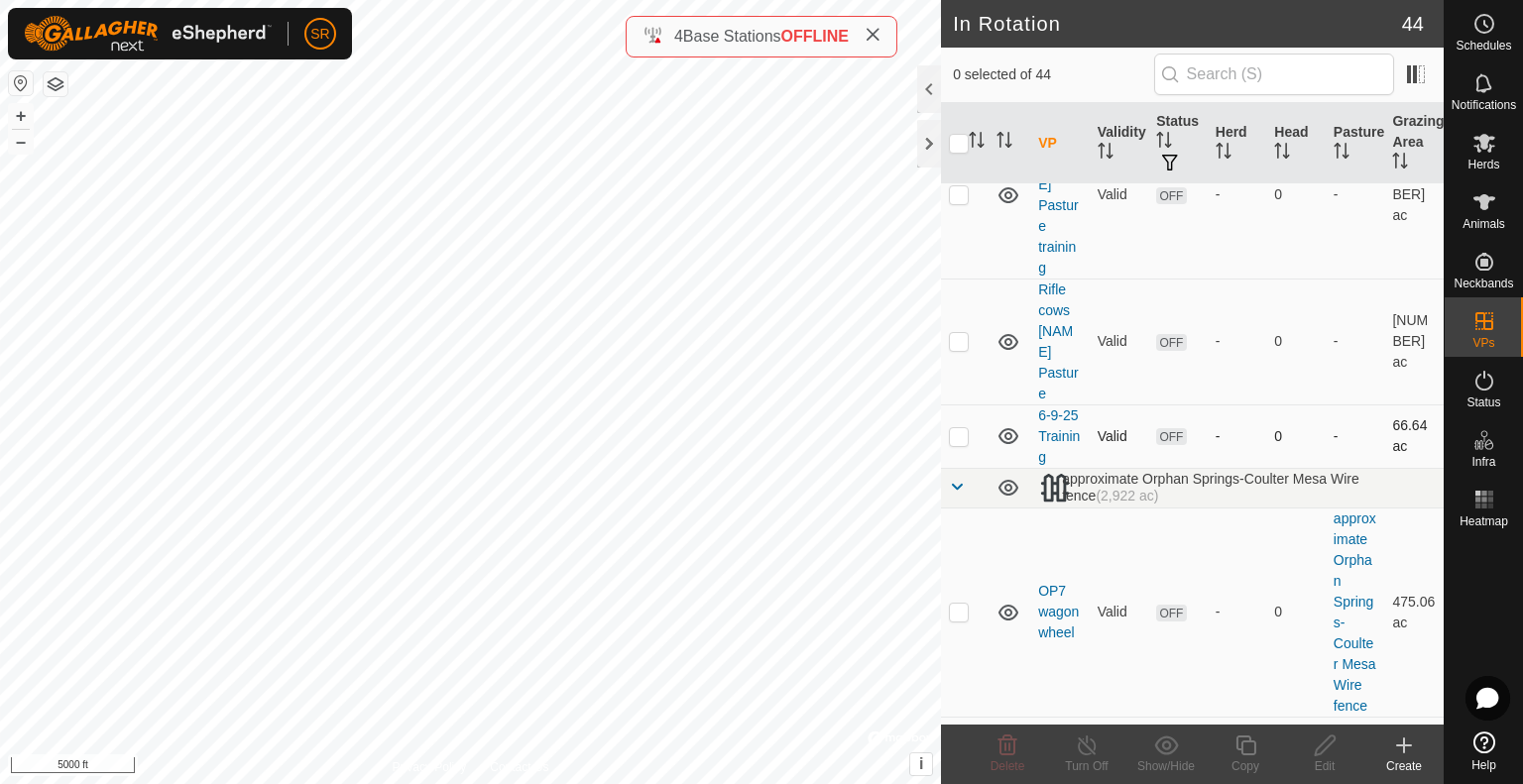 scroll, scrollTop: 0, scrollLeft: 0, axis: both 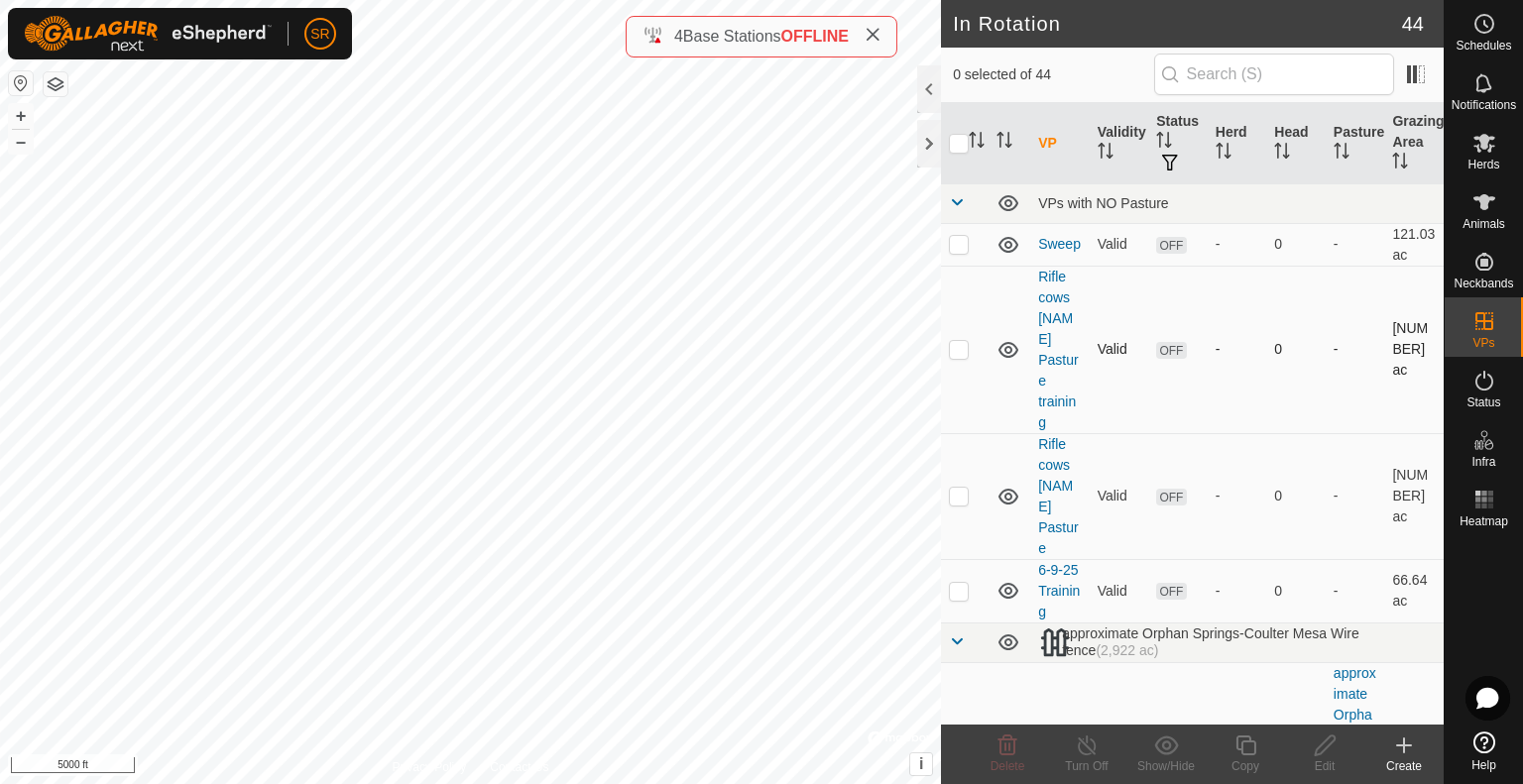 checkbox on "true" 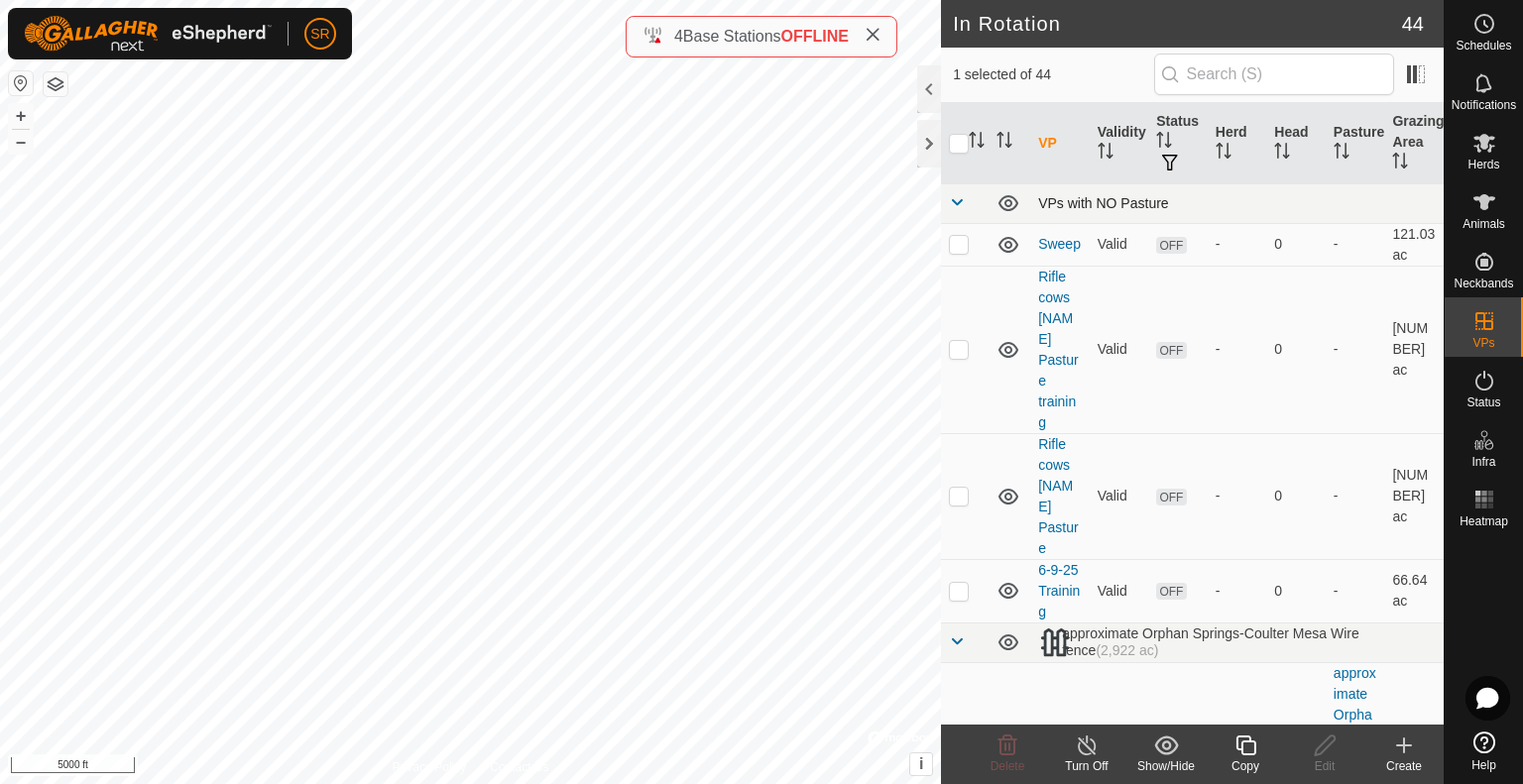 click at bounding box center (957, 202) 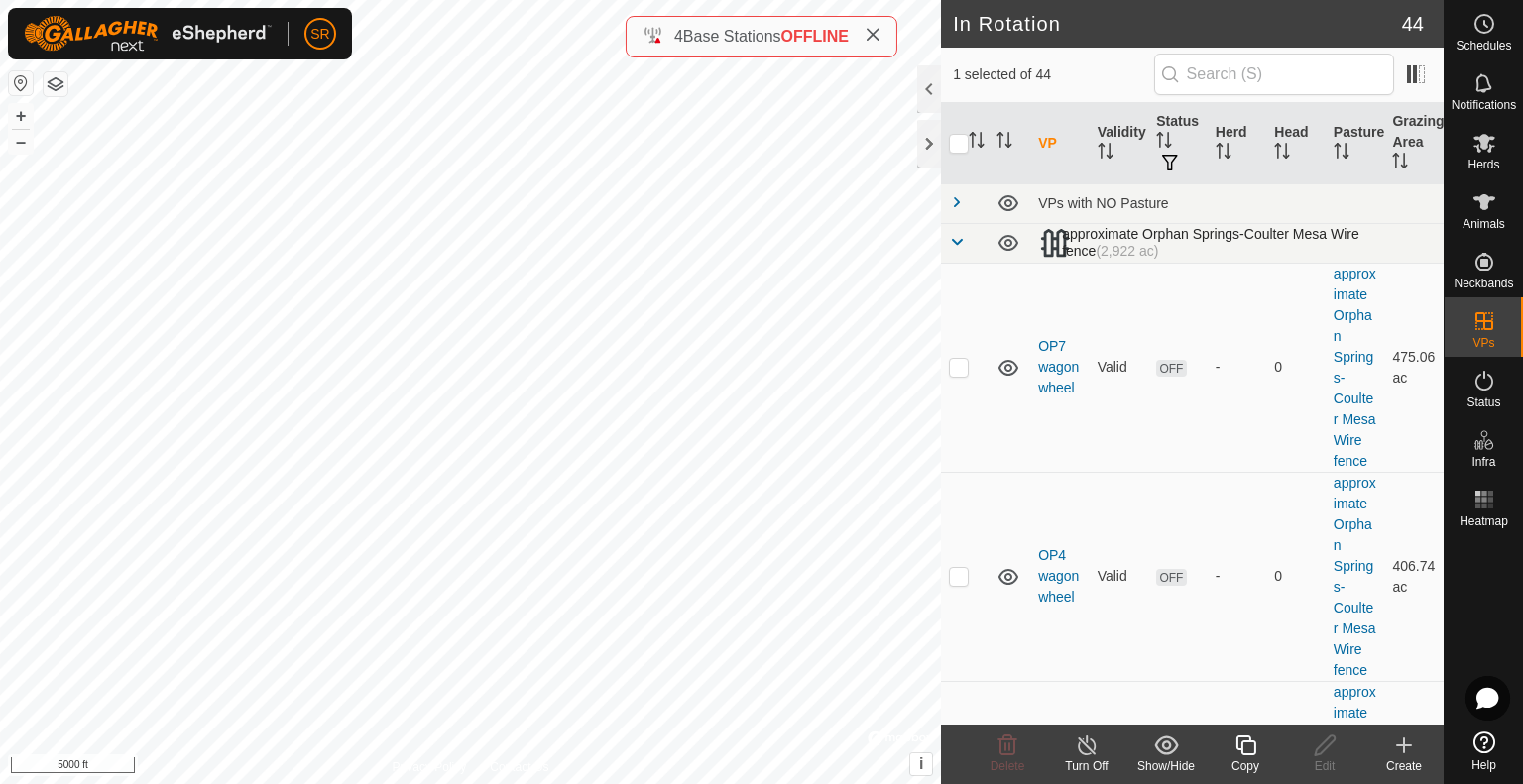 click at bounding box center (965, 243) 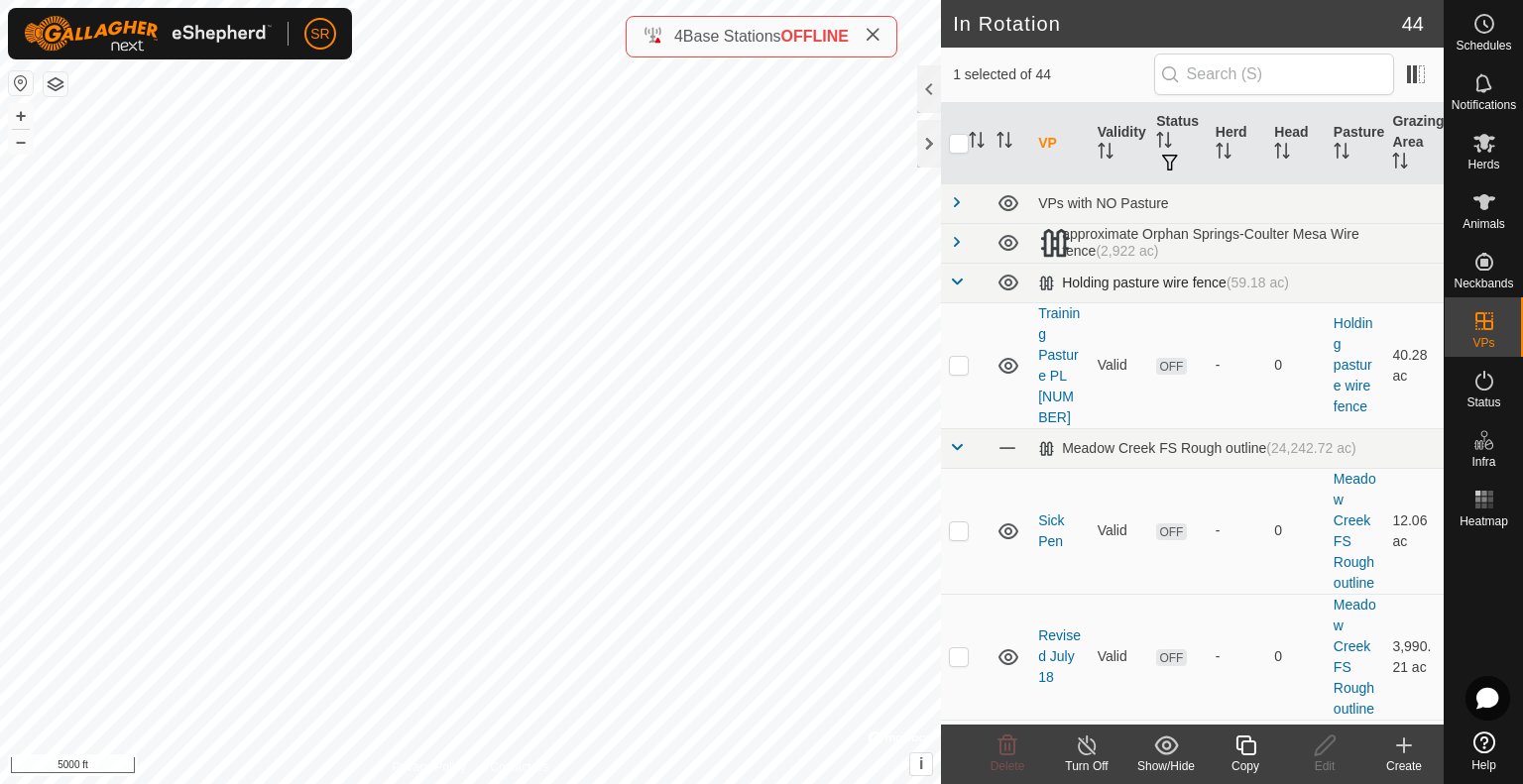 click at bounding box center [957, 281] 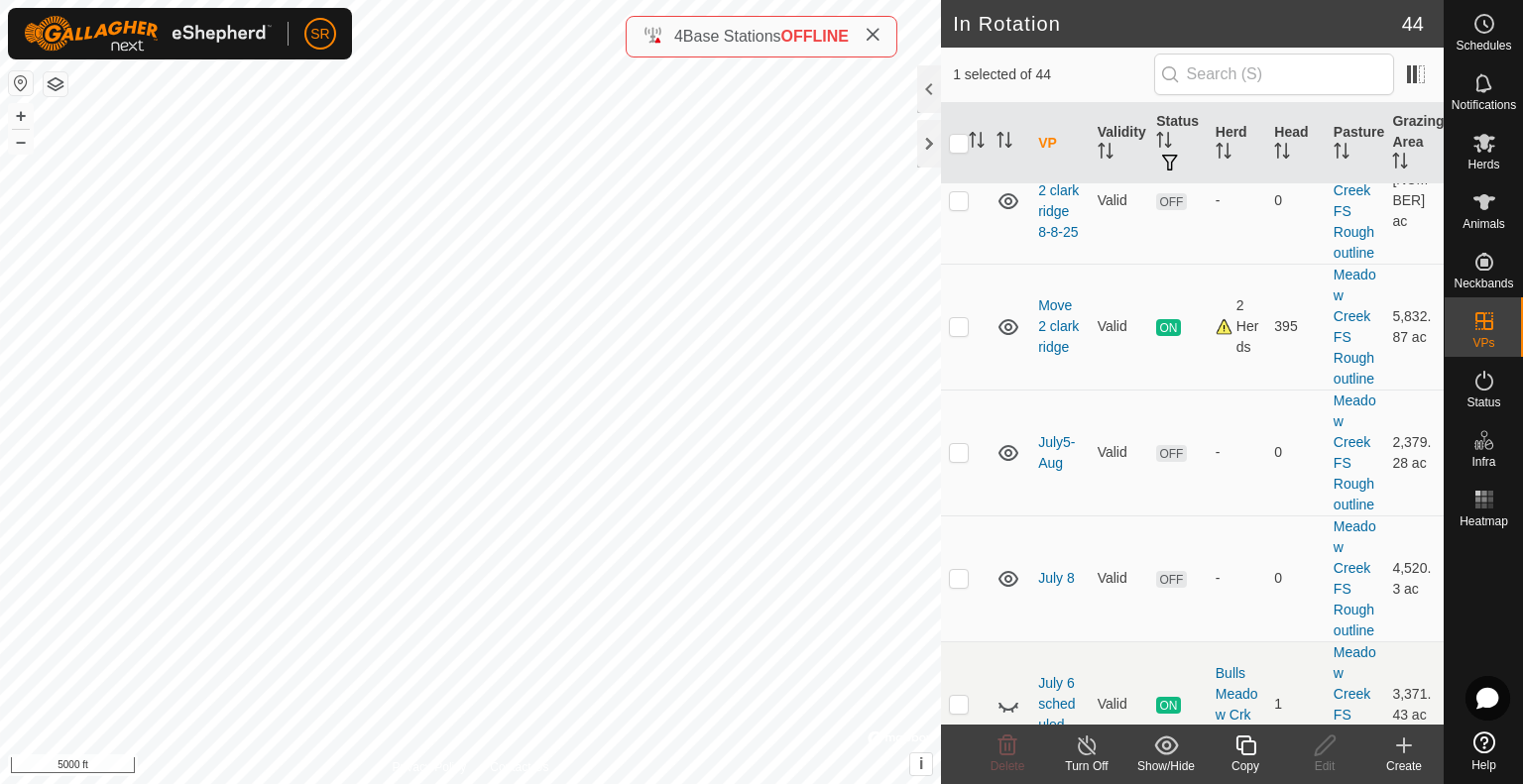 scroll, scrollTop: 939, scrollLeft: 0, axis: vertical 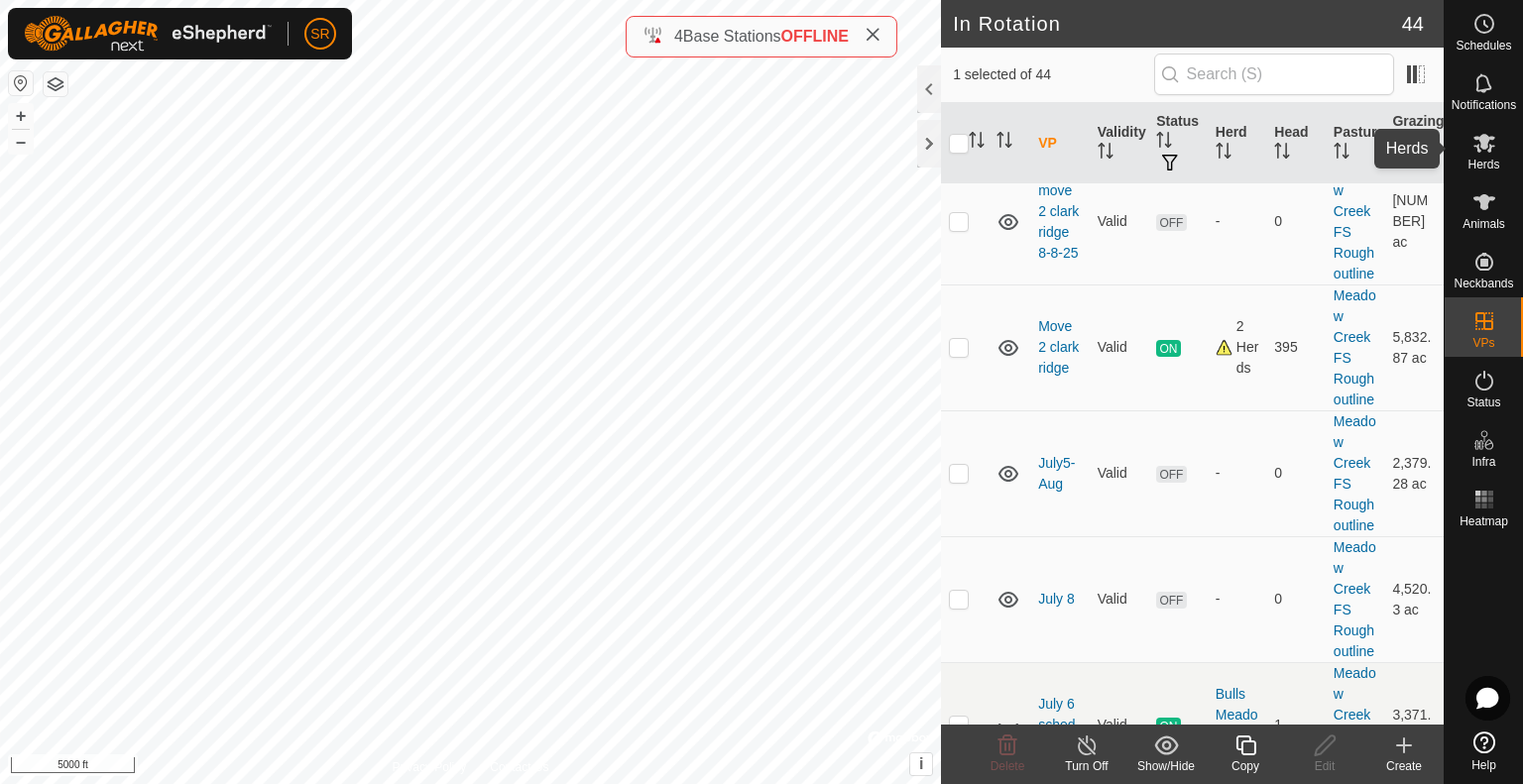click at bounding box center [1484, 143] 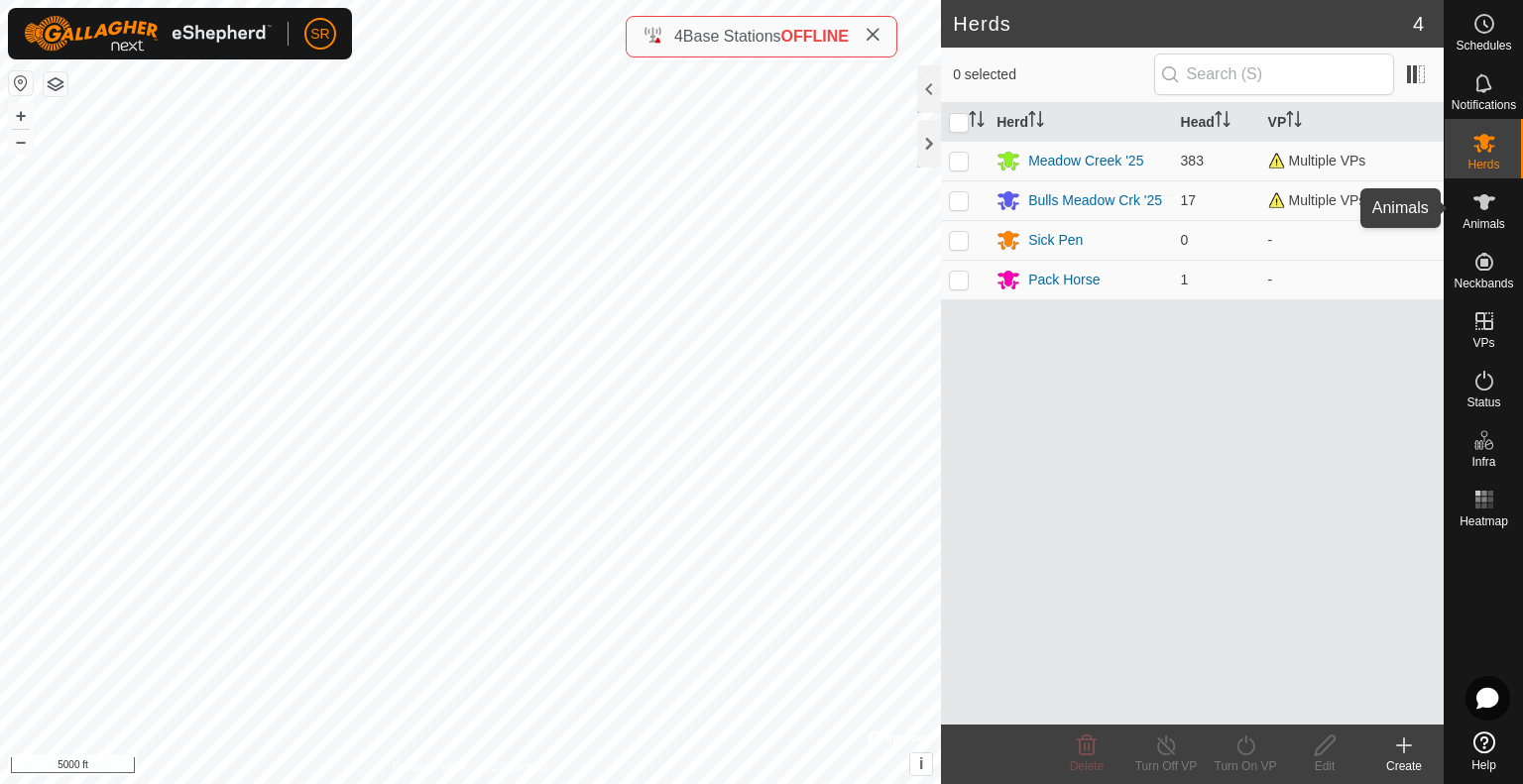 click at bounding box center (1484, 202) 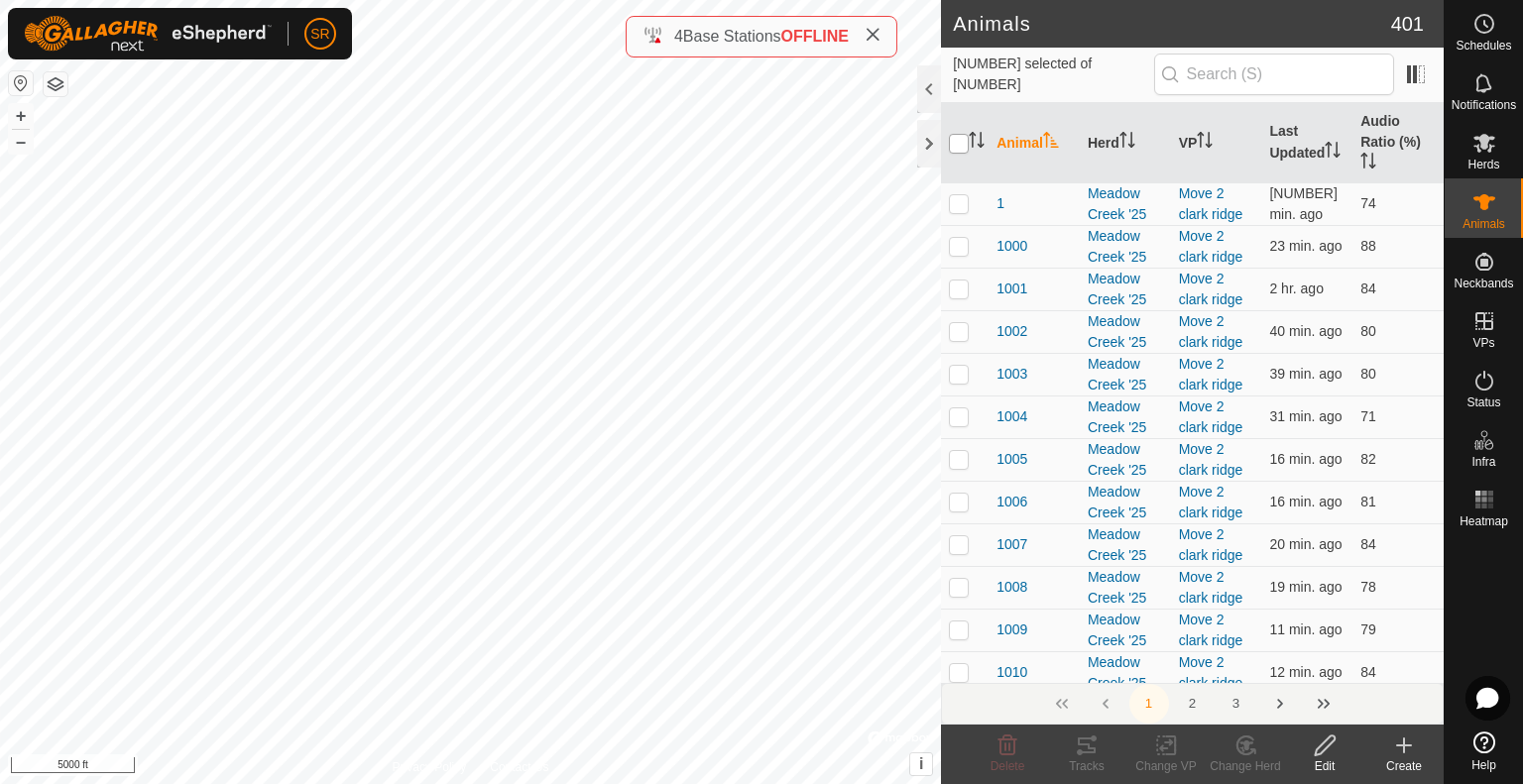 click at bounding box center (959, 144) 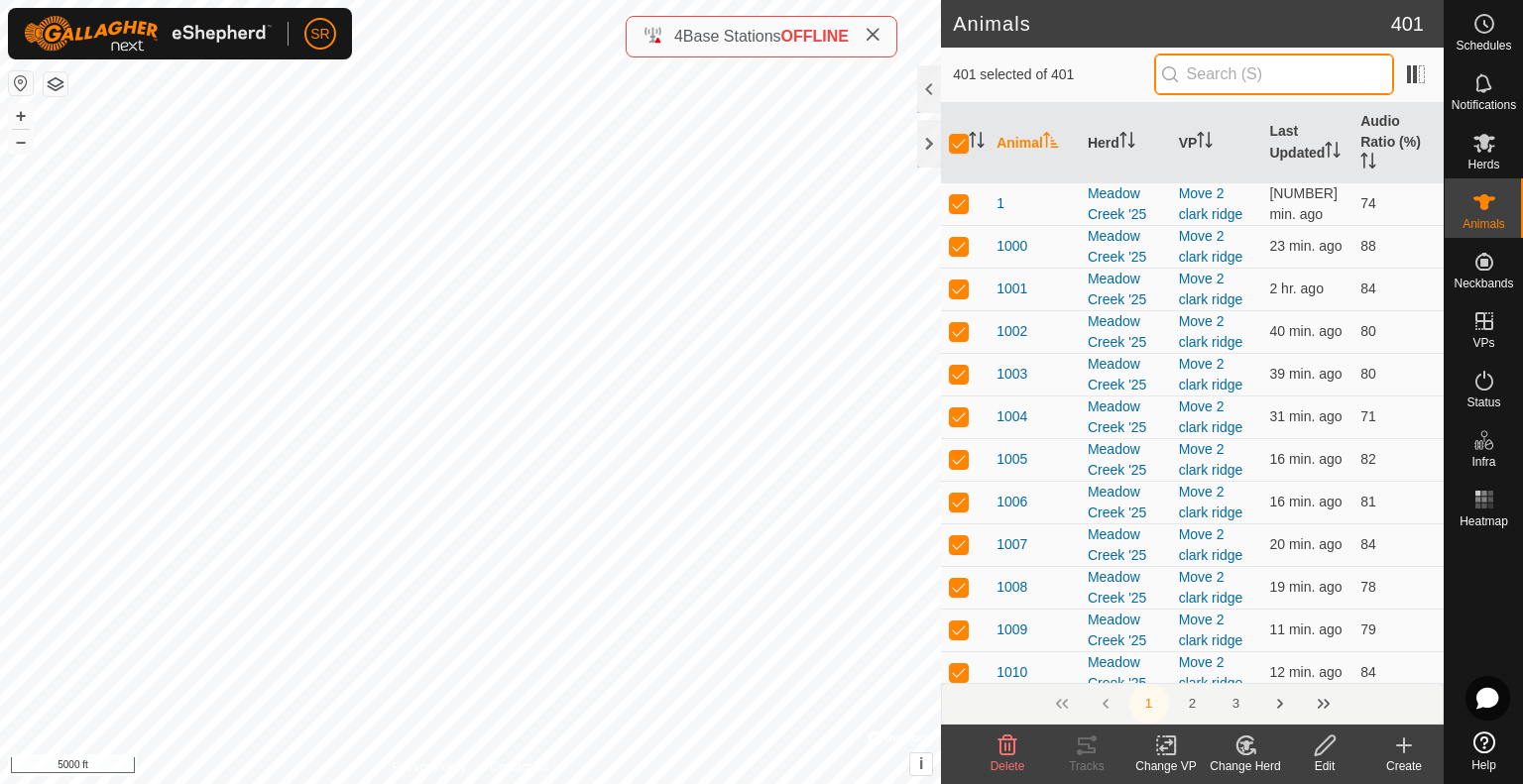 click at bounding box center (1274, 74) 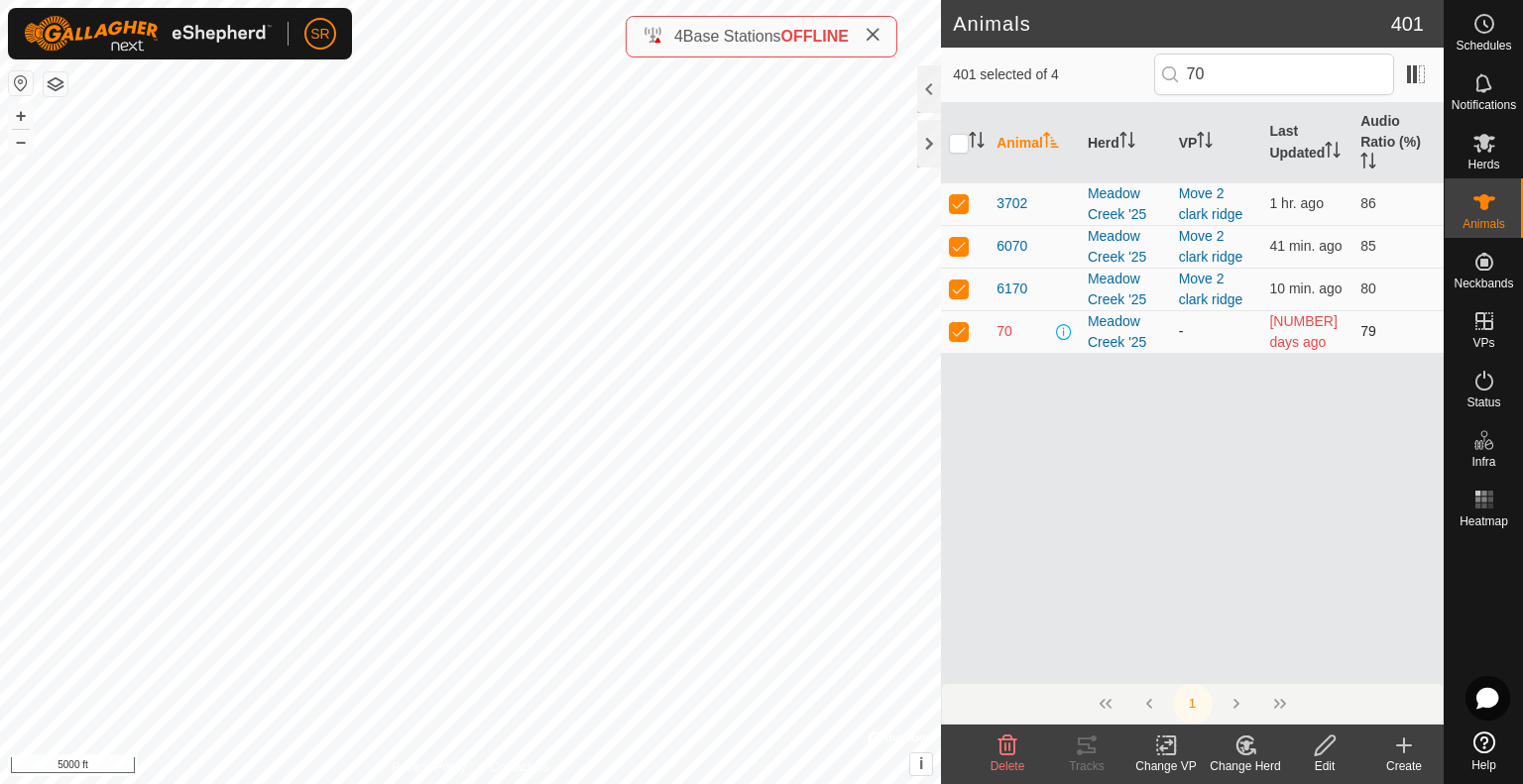 click at bounding box center [959, 331] 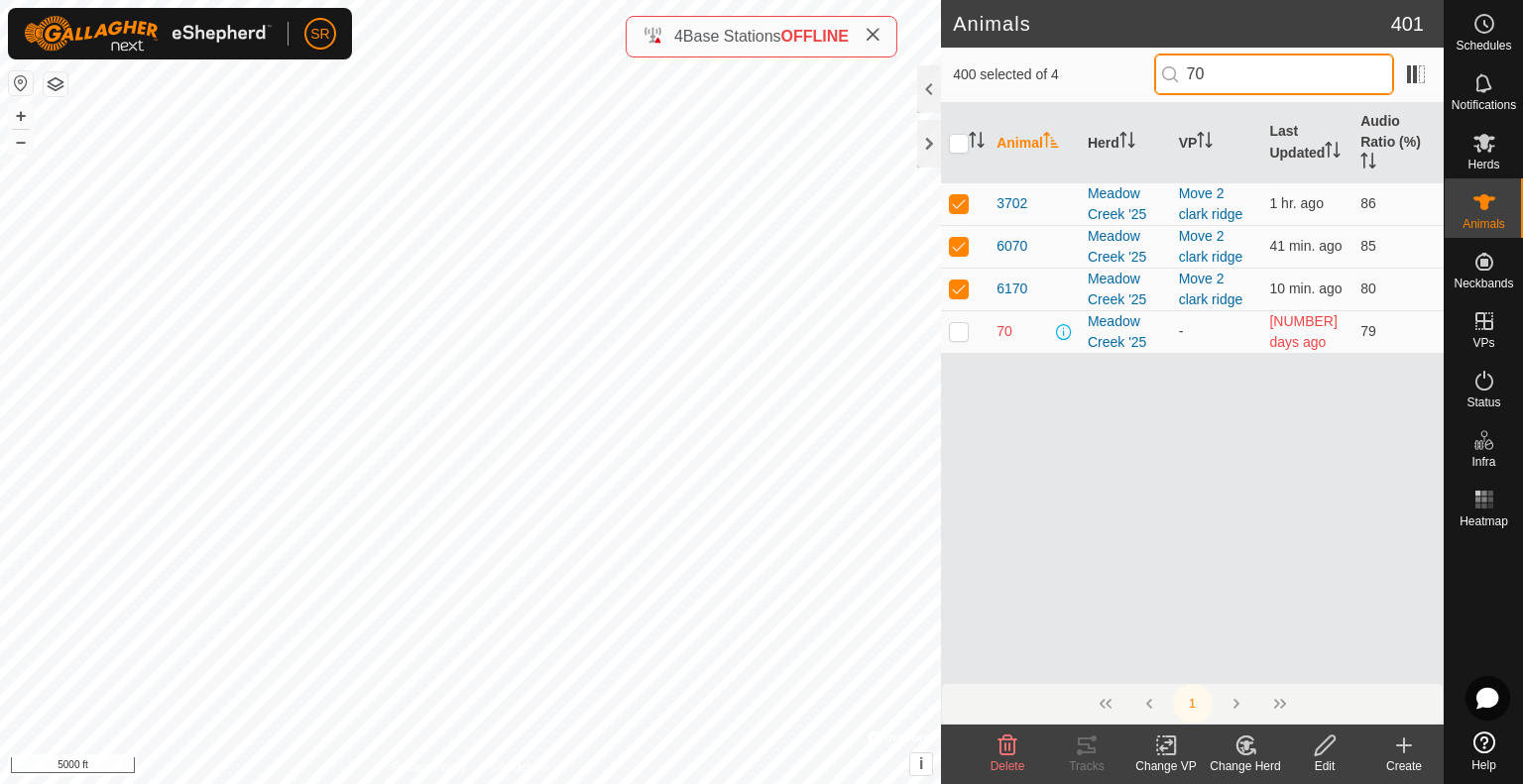 click on "70" at bounding box center [1274, 74] 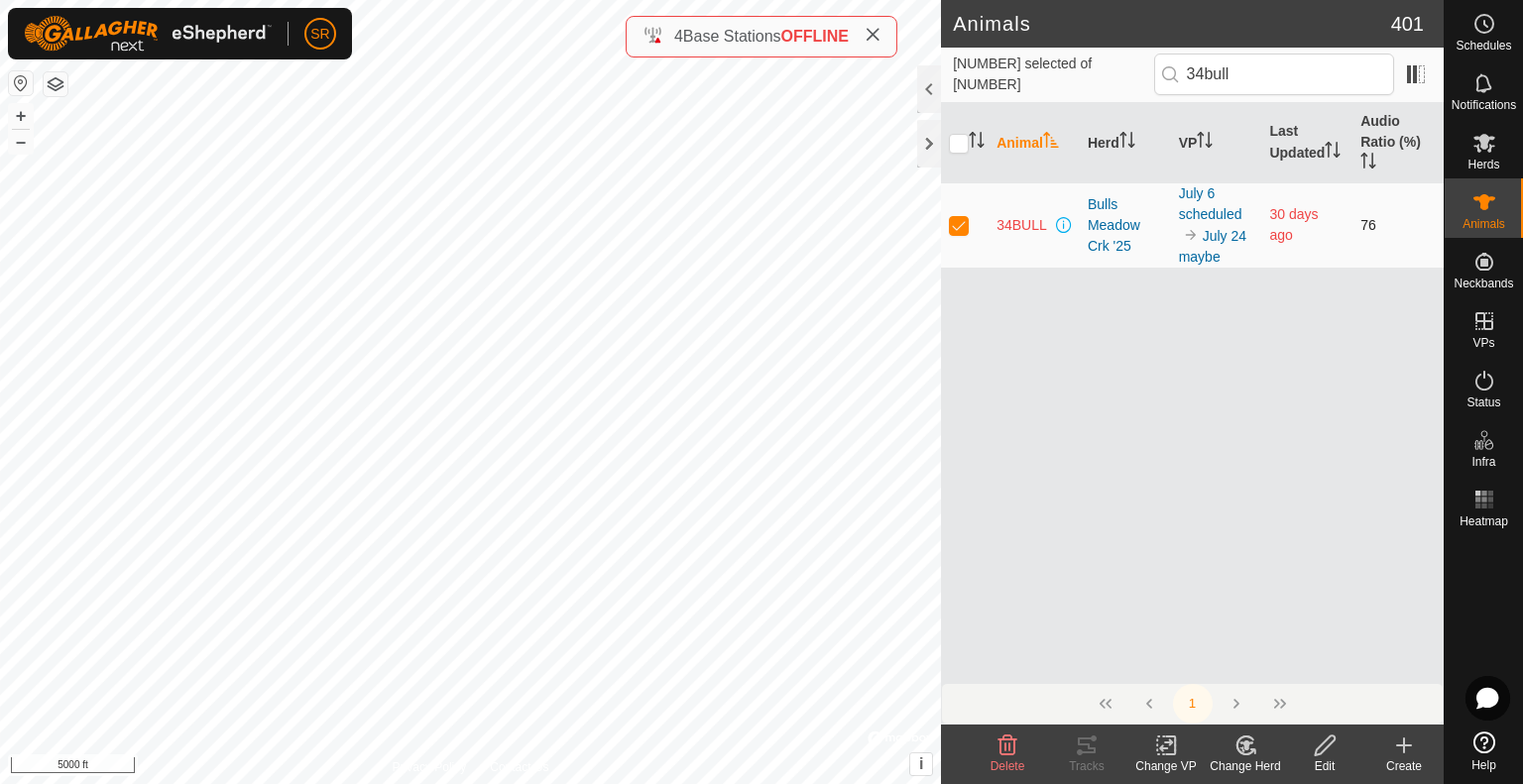 click at bounding box center (959, 225) 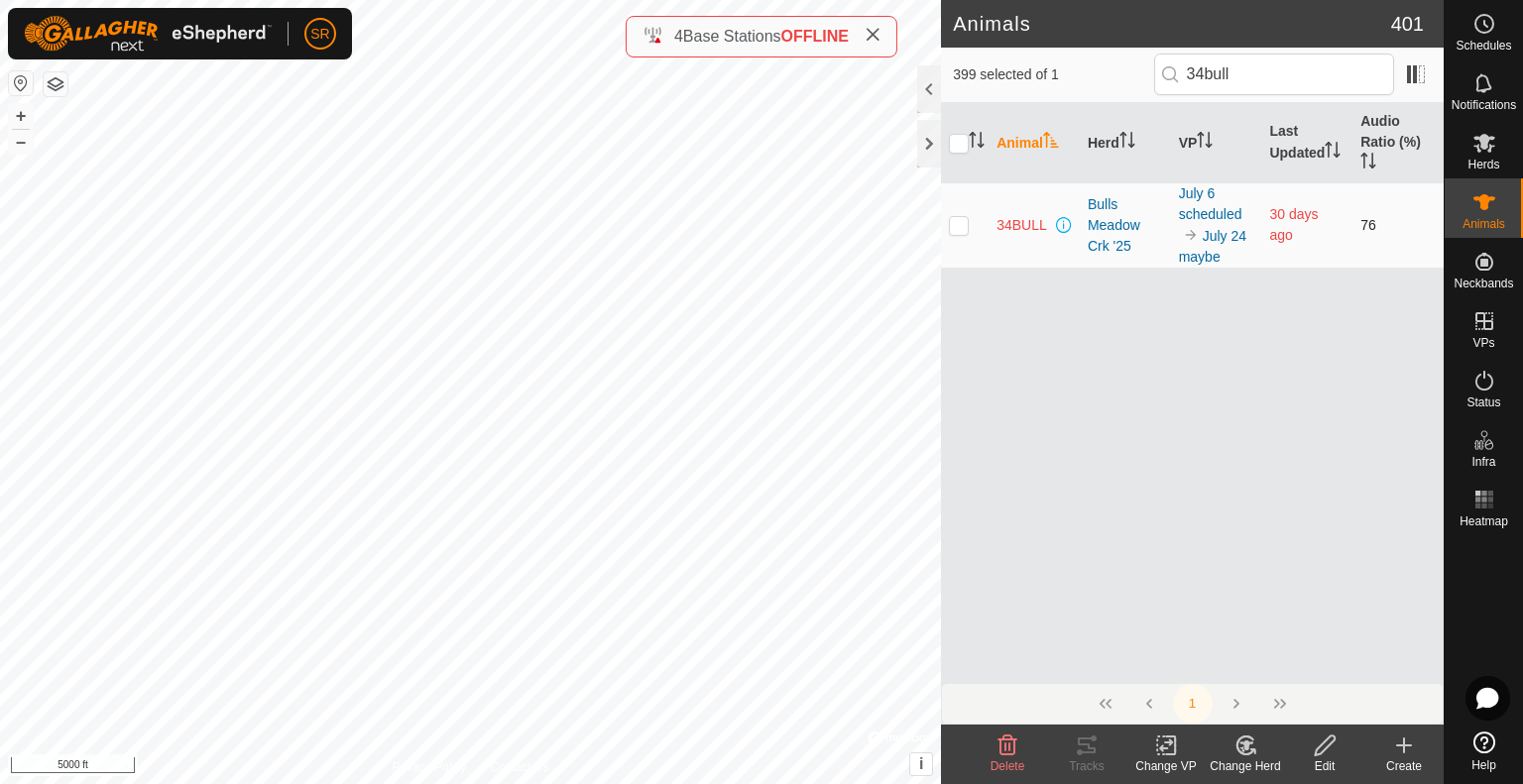 click at bounding box center (959, 225) 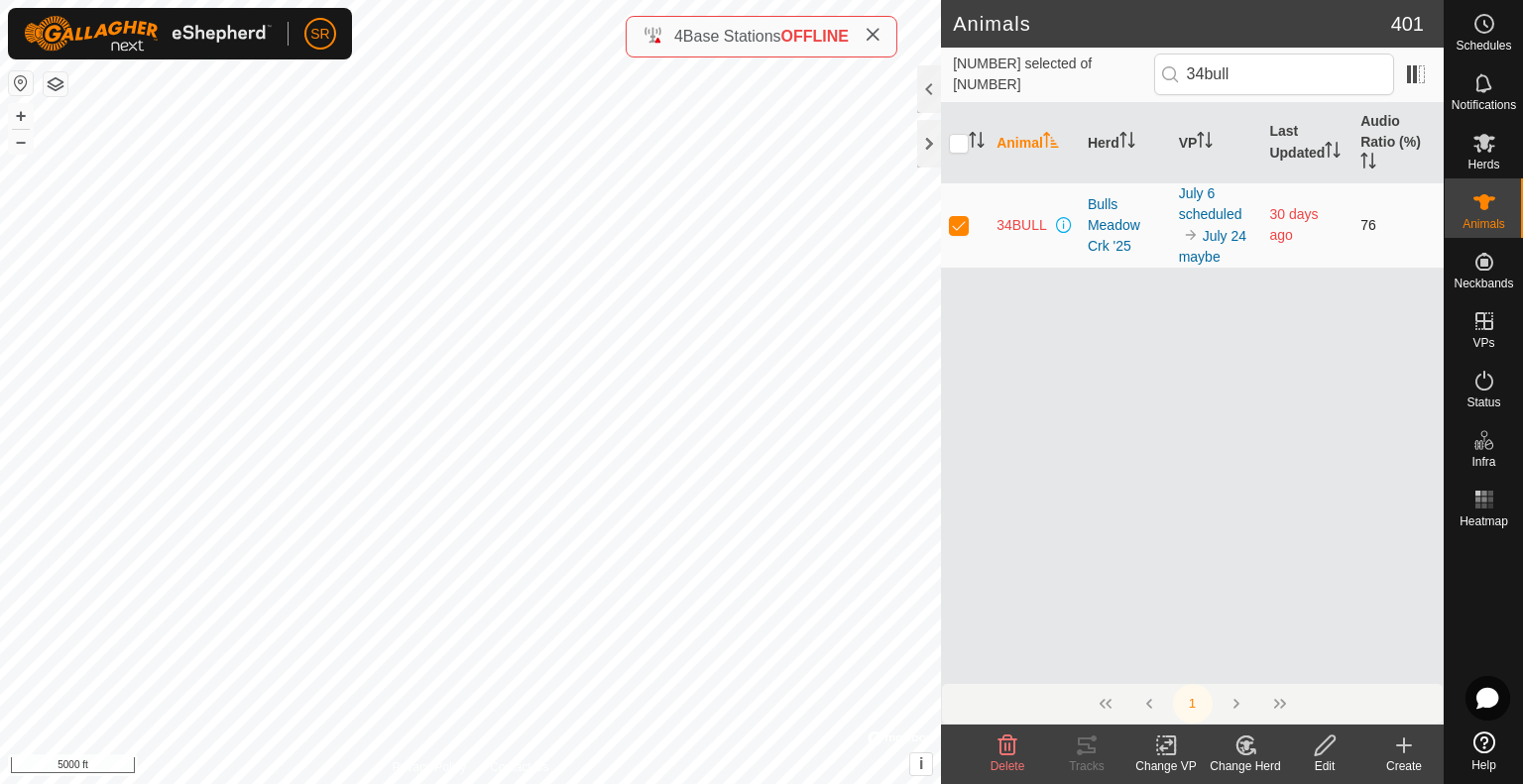 click at bounding box center [959, 225] 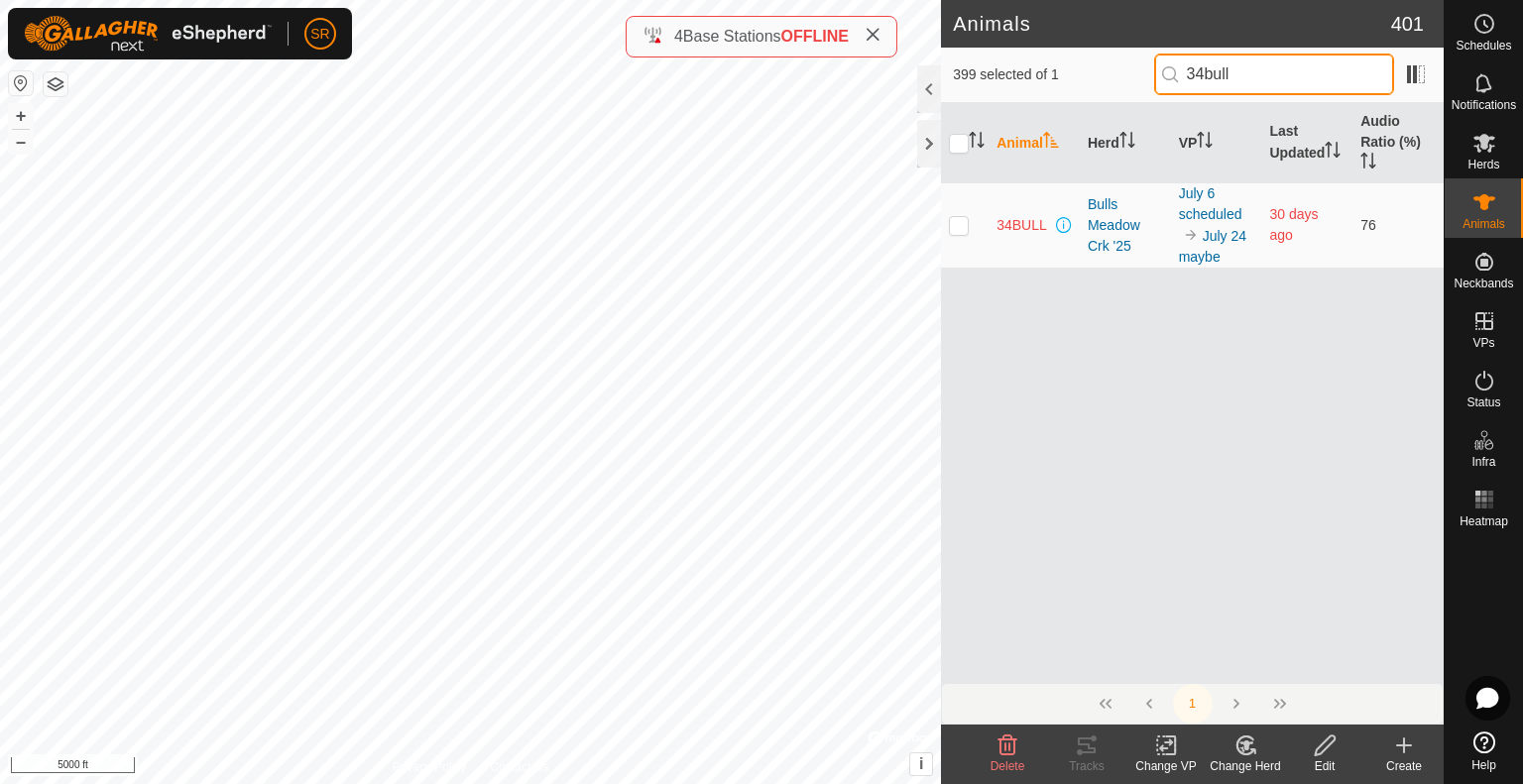 click on "34bull" at bounding box center [1274, 74] 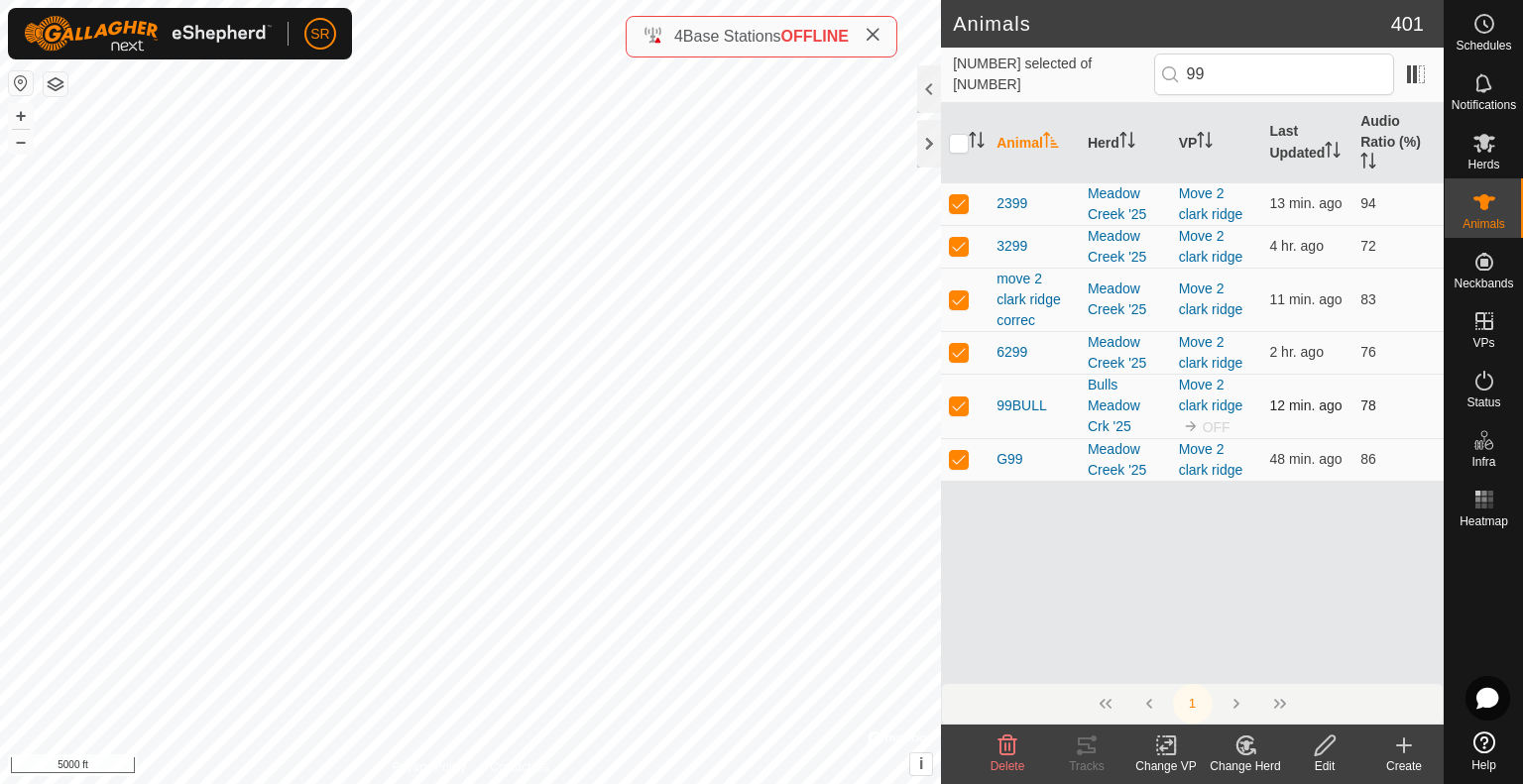 click at bounding box center (959, 405) 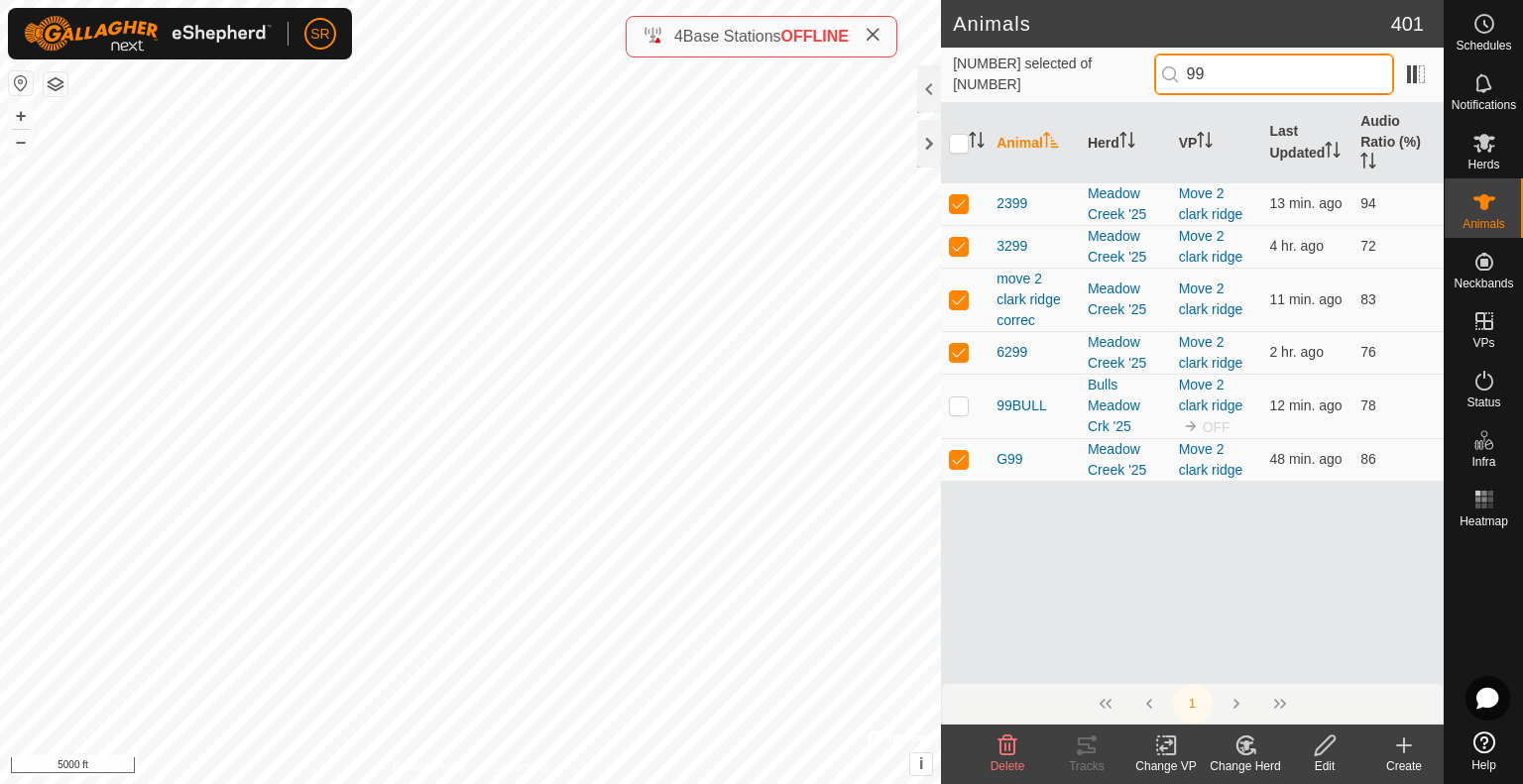click on "99" at bounding box center (1274, 74) 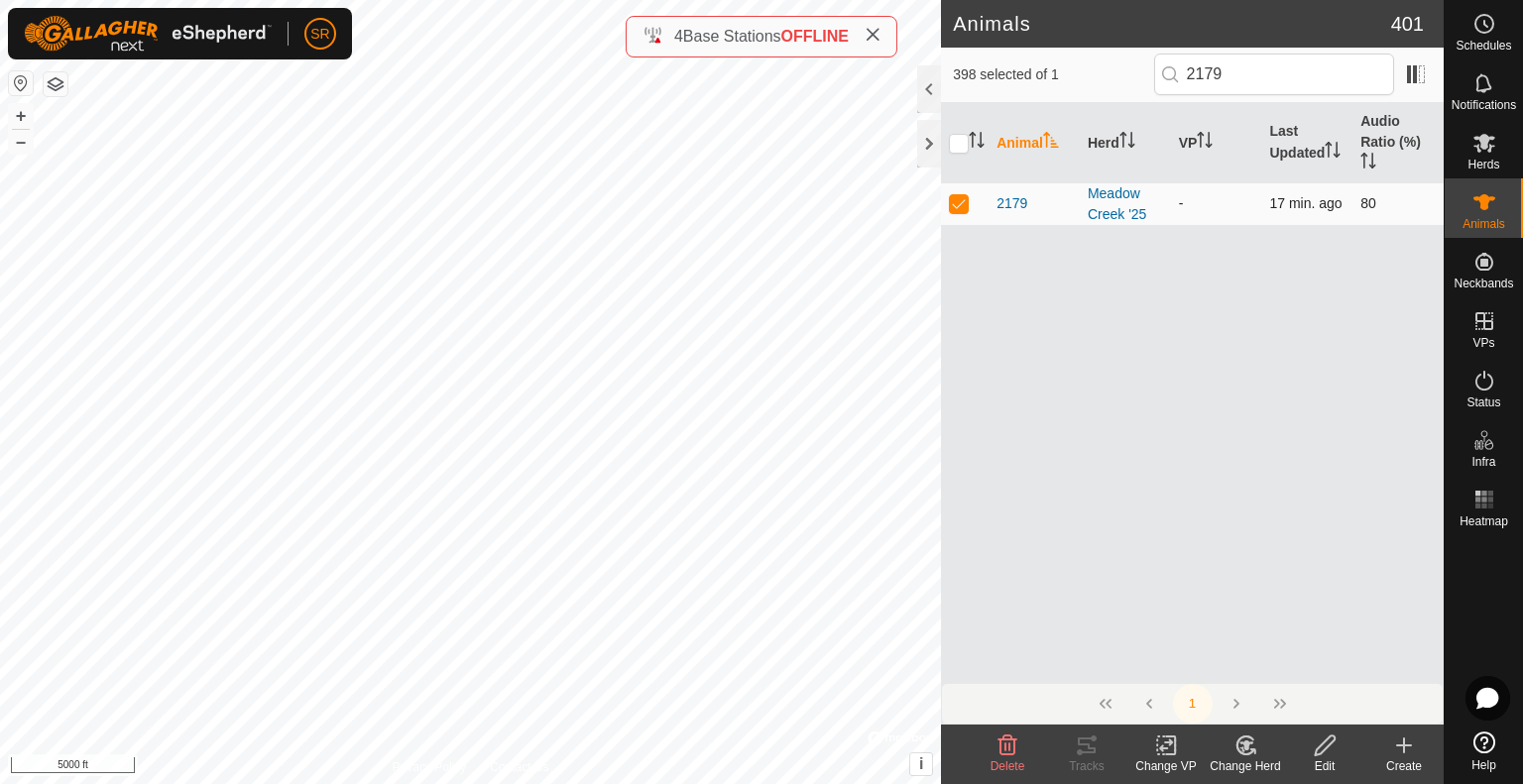click at bounding box center [959, 203] 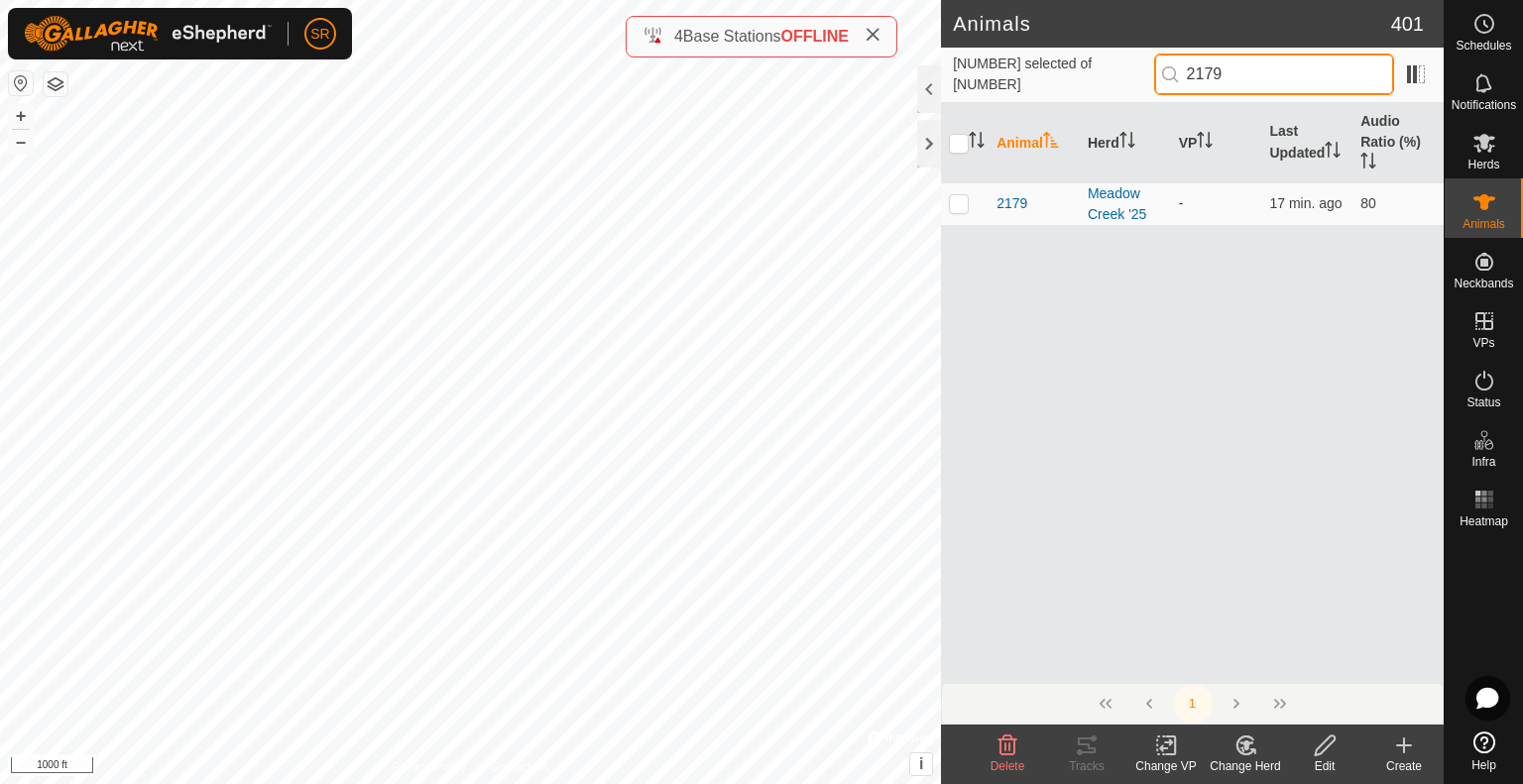 click on "2179" at bounding box center (1274, 74) 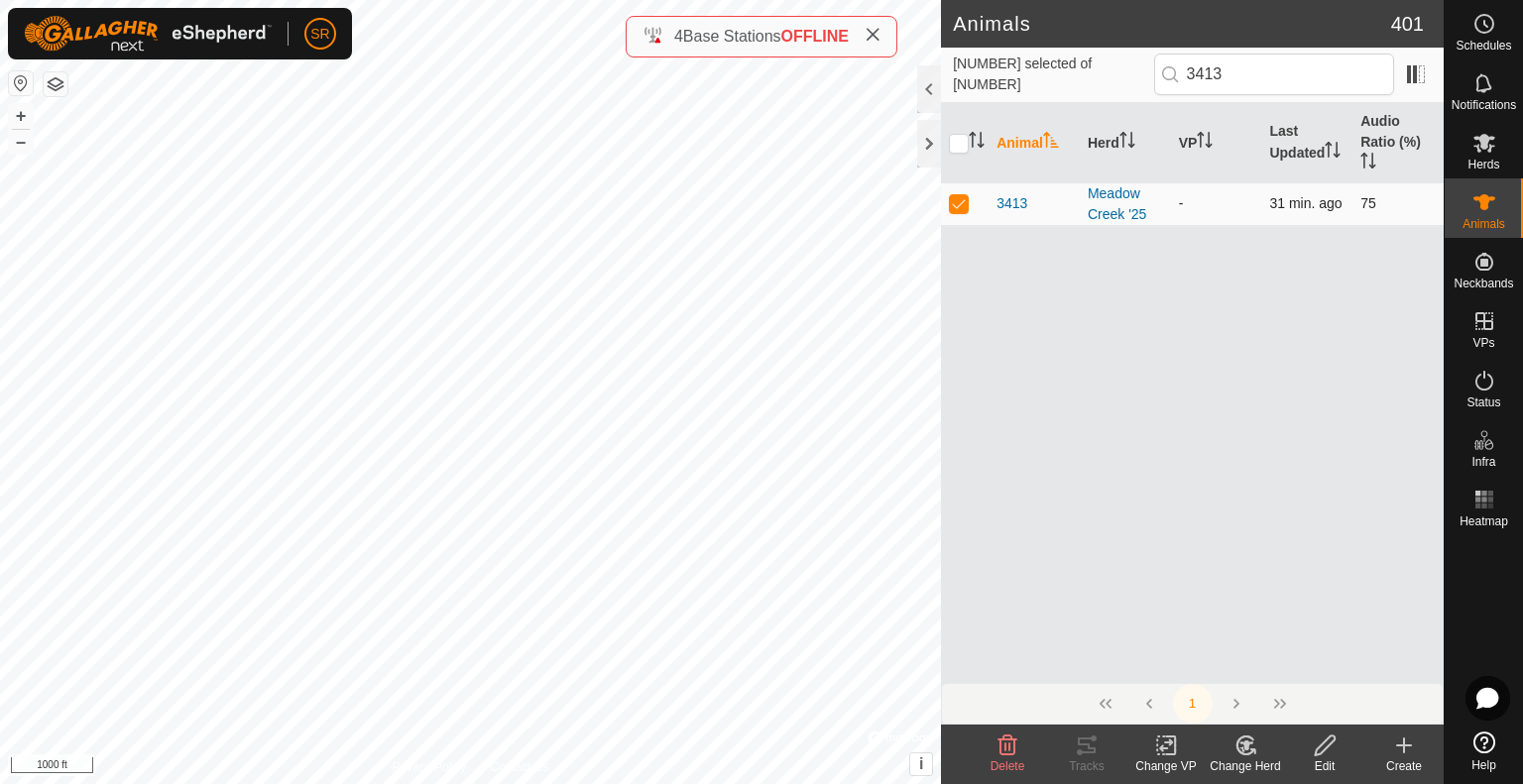 click at bounding box center (959, 203) 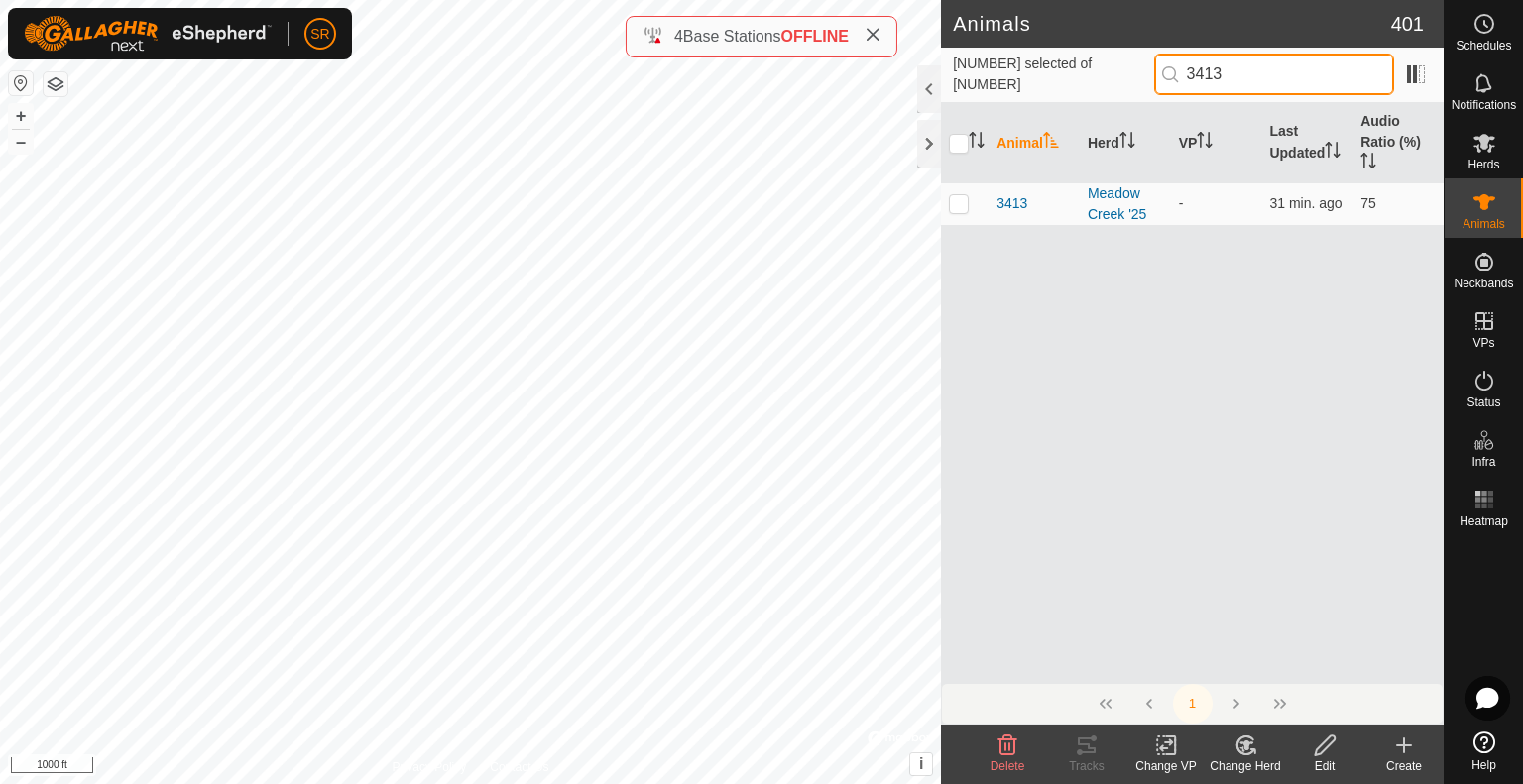 click on "3413" at bounding box center [1274, 74] 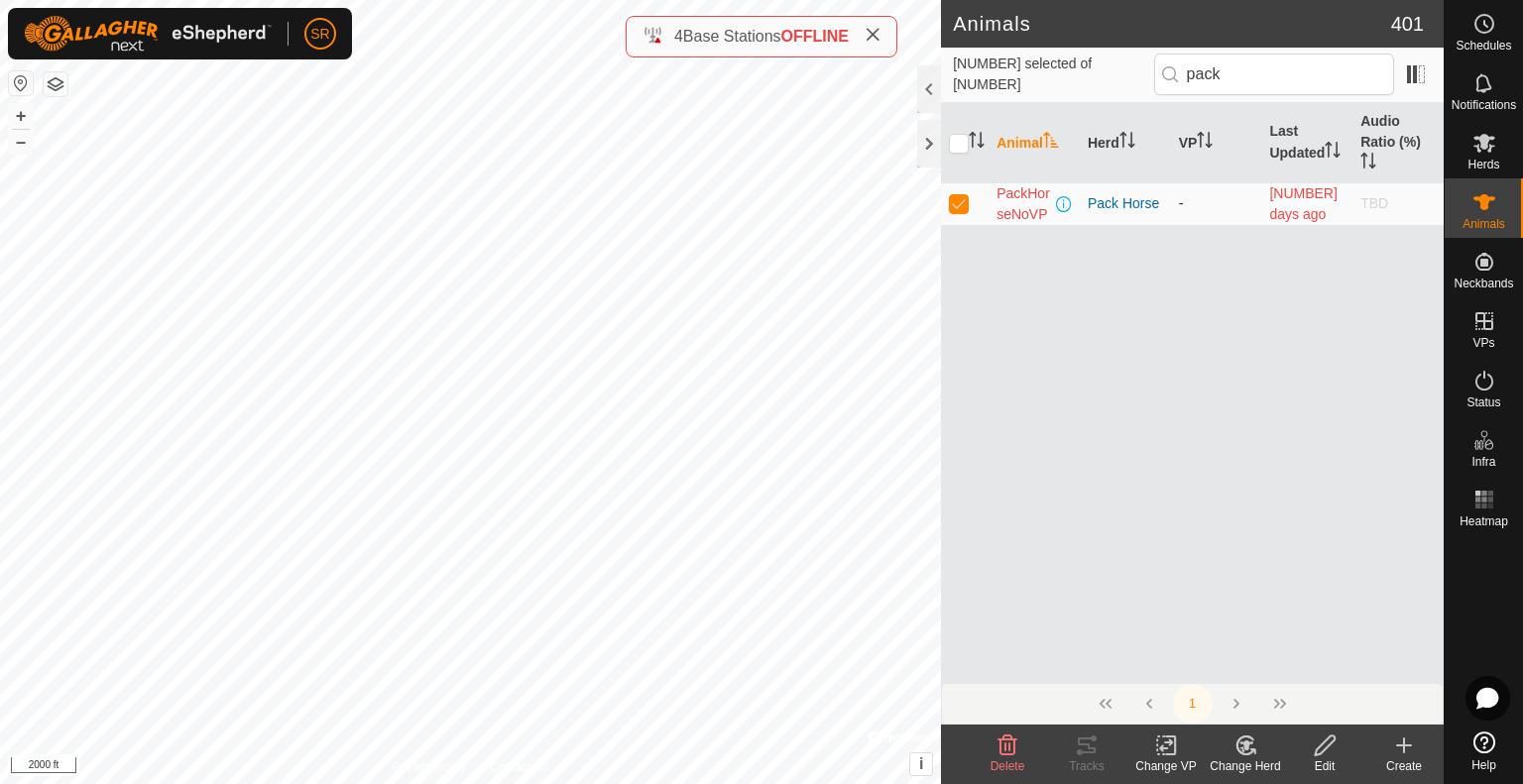 click at bounding box center [959, 203] 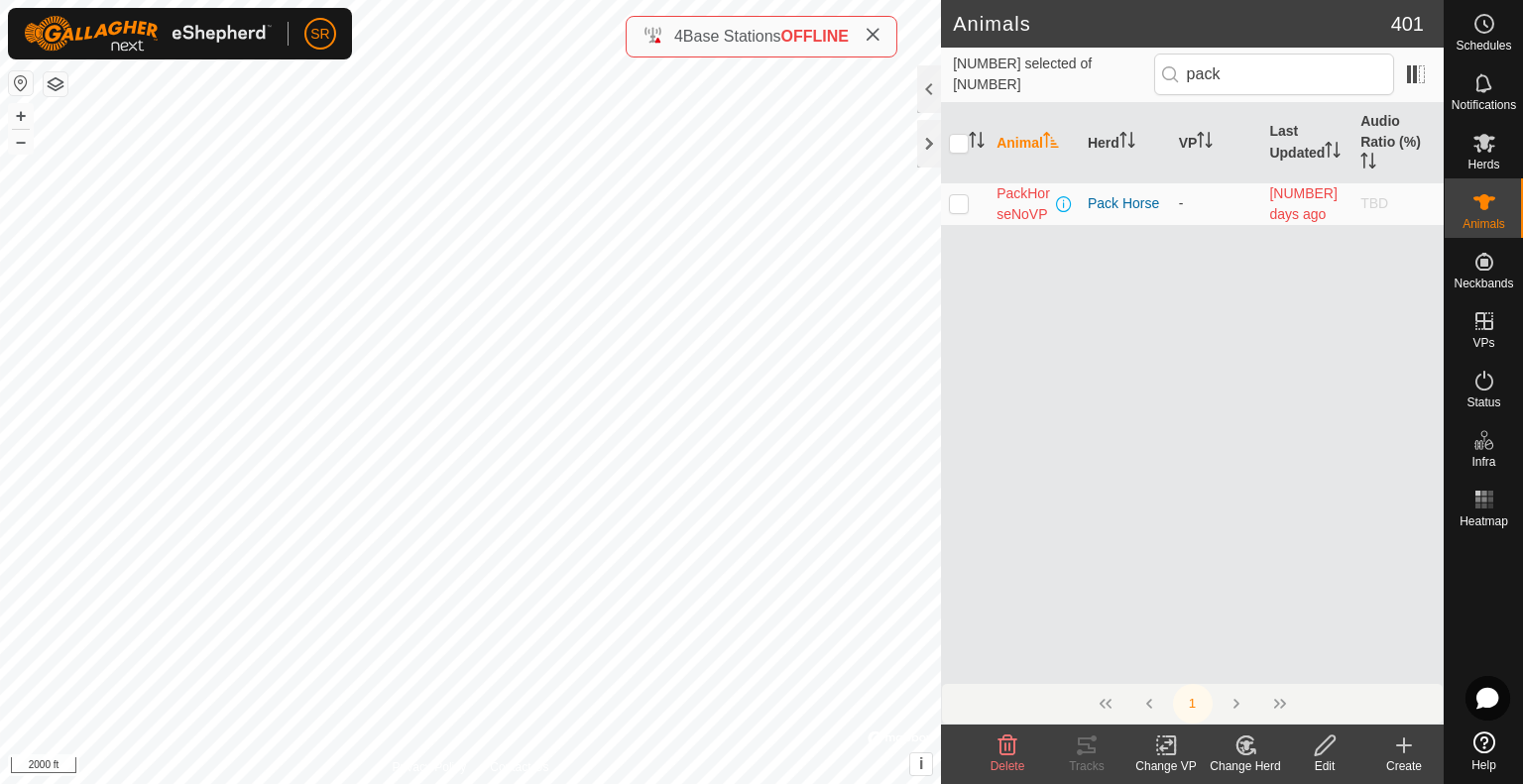 click 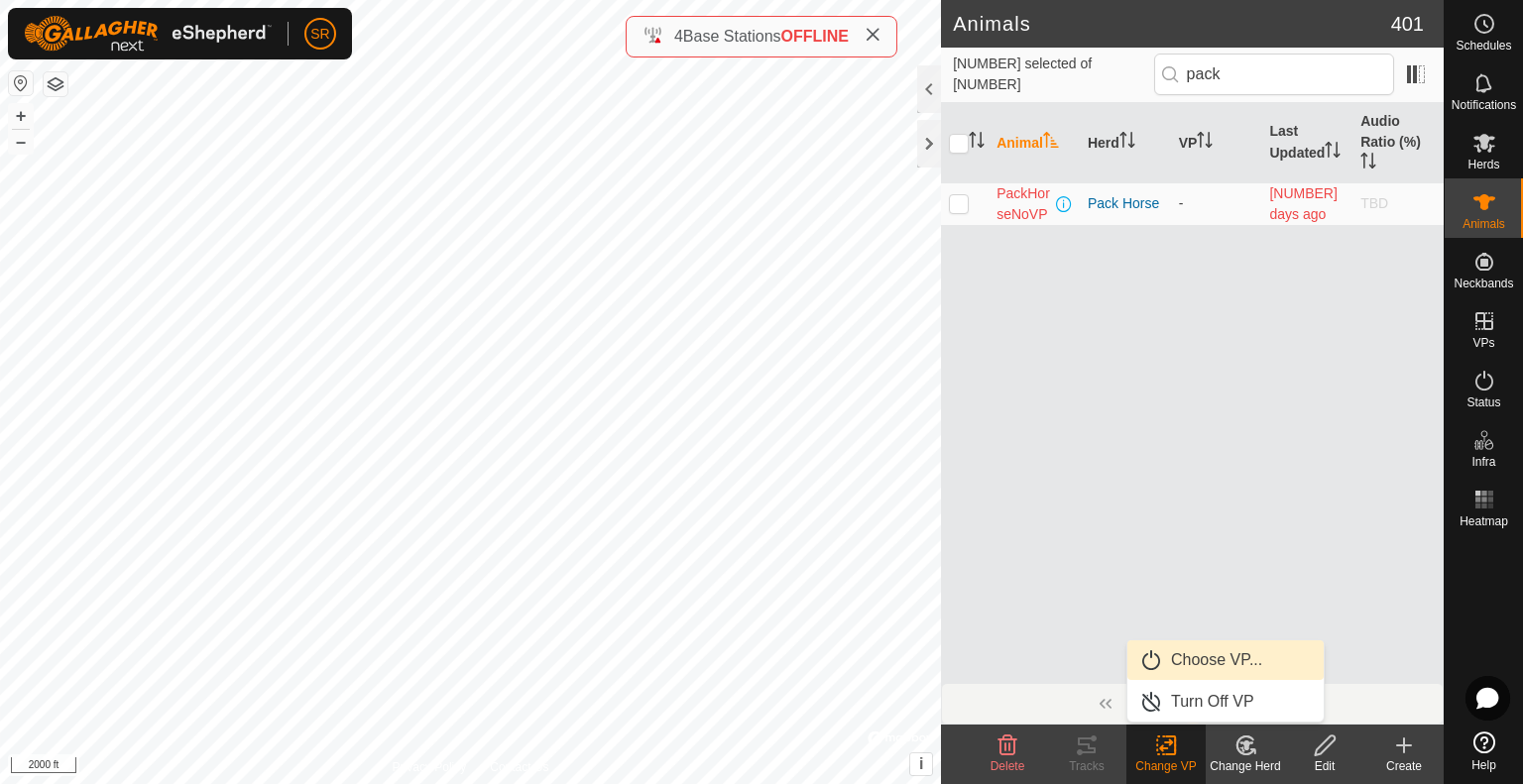 click on "Choose VP..." at bounding box center (1226, 660) 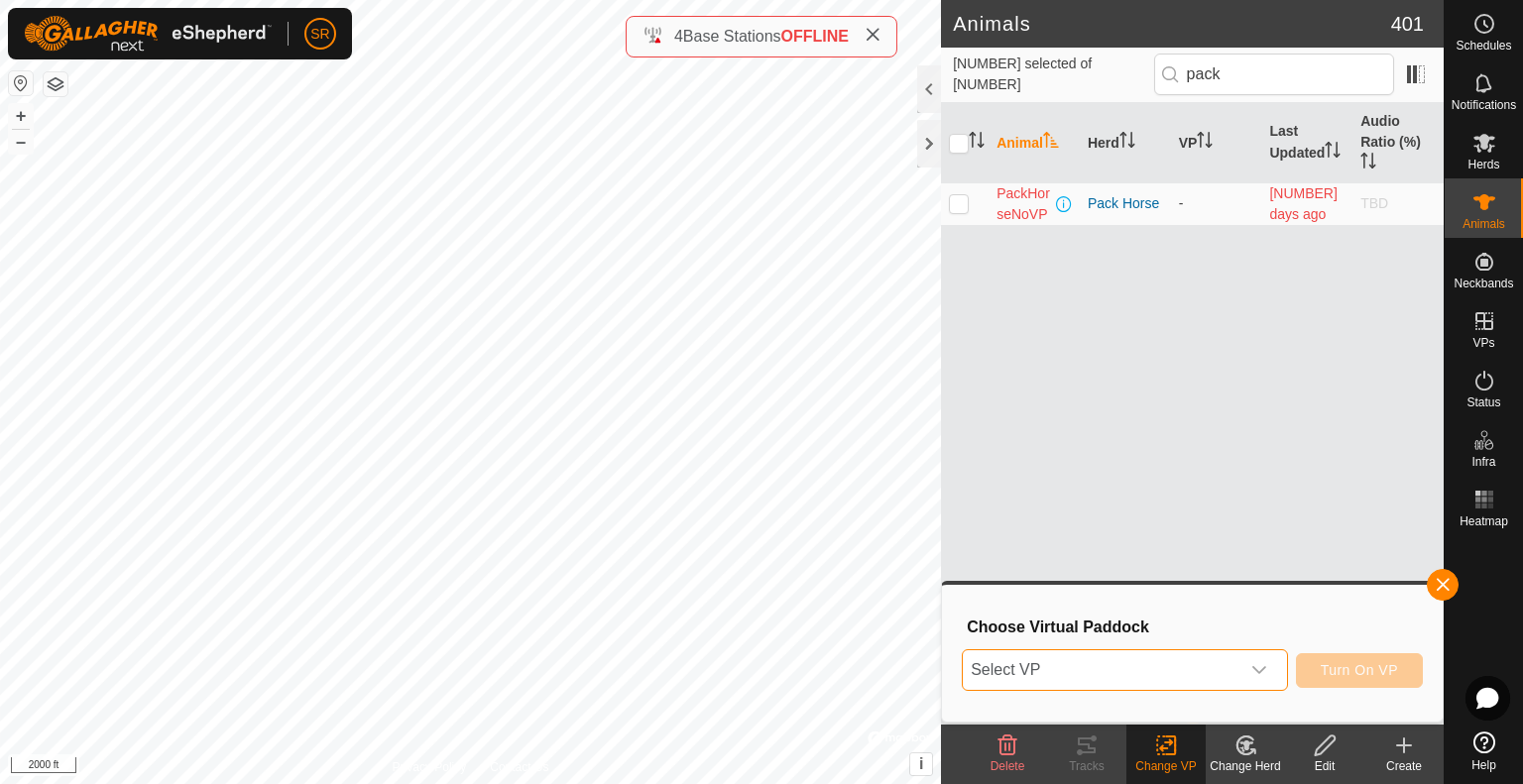drag, startPoint x: 1203, startPoint y: 659, endPoint x: 1257, endPoint y: 673, distance: 55.785303 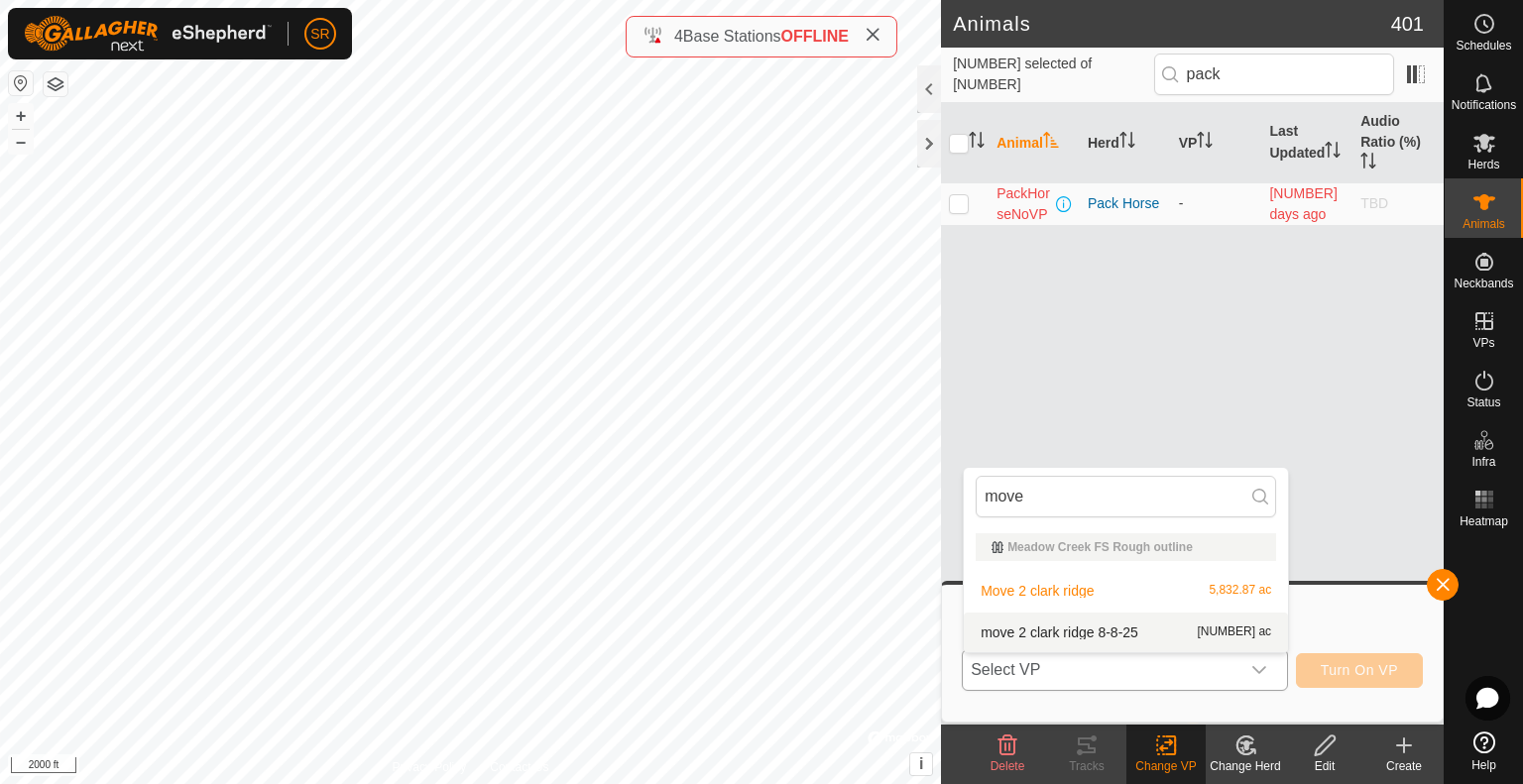 click on "move 2 [NAME] [DATE]  [AREA]" at bounding box center (1125, 632) 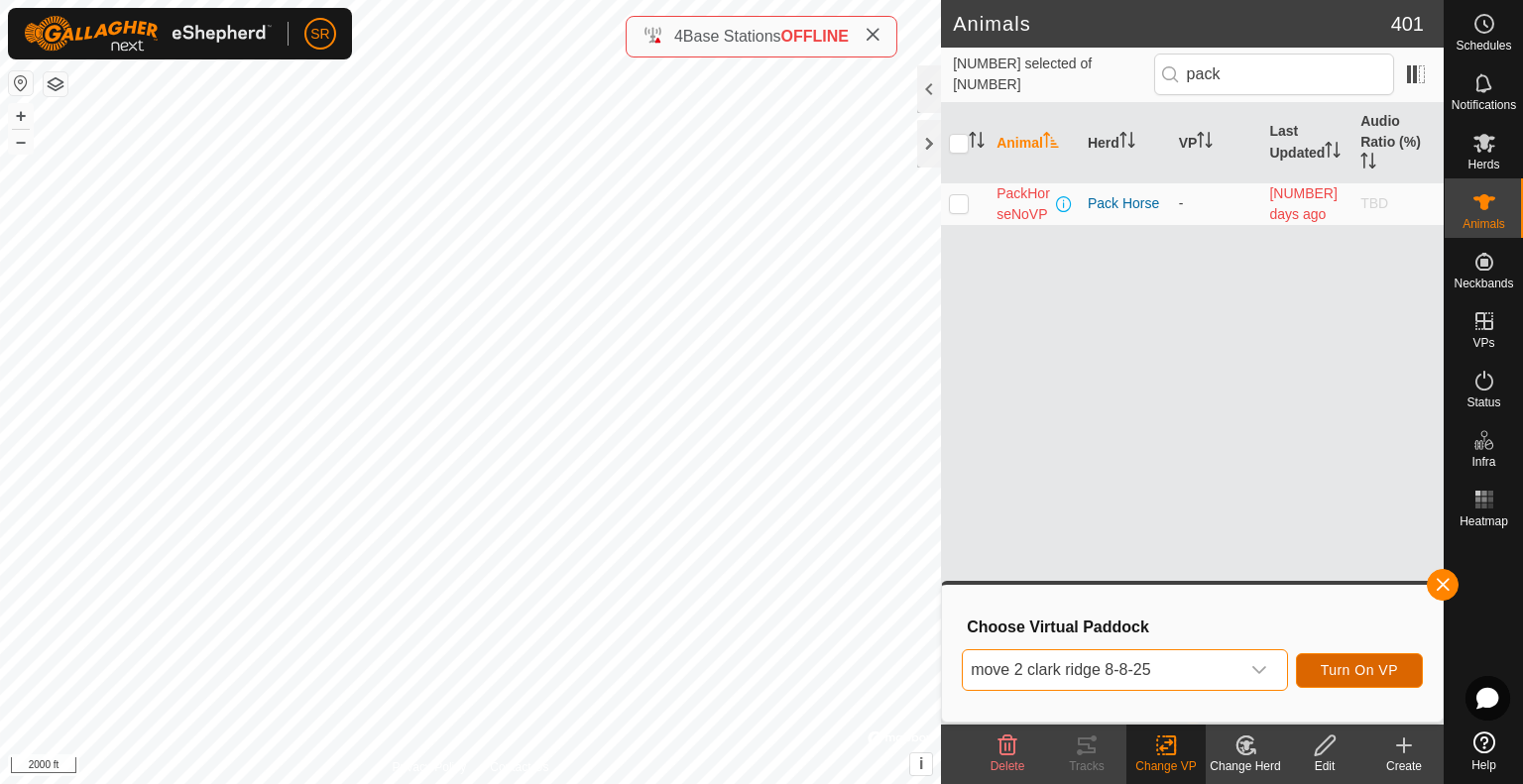 click on "Turn On VP" at bounding box center [1359, 670] 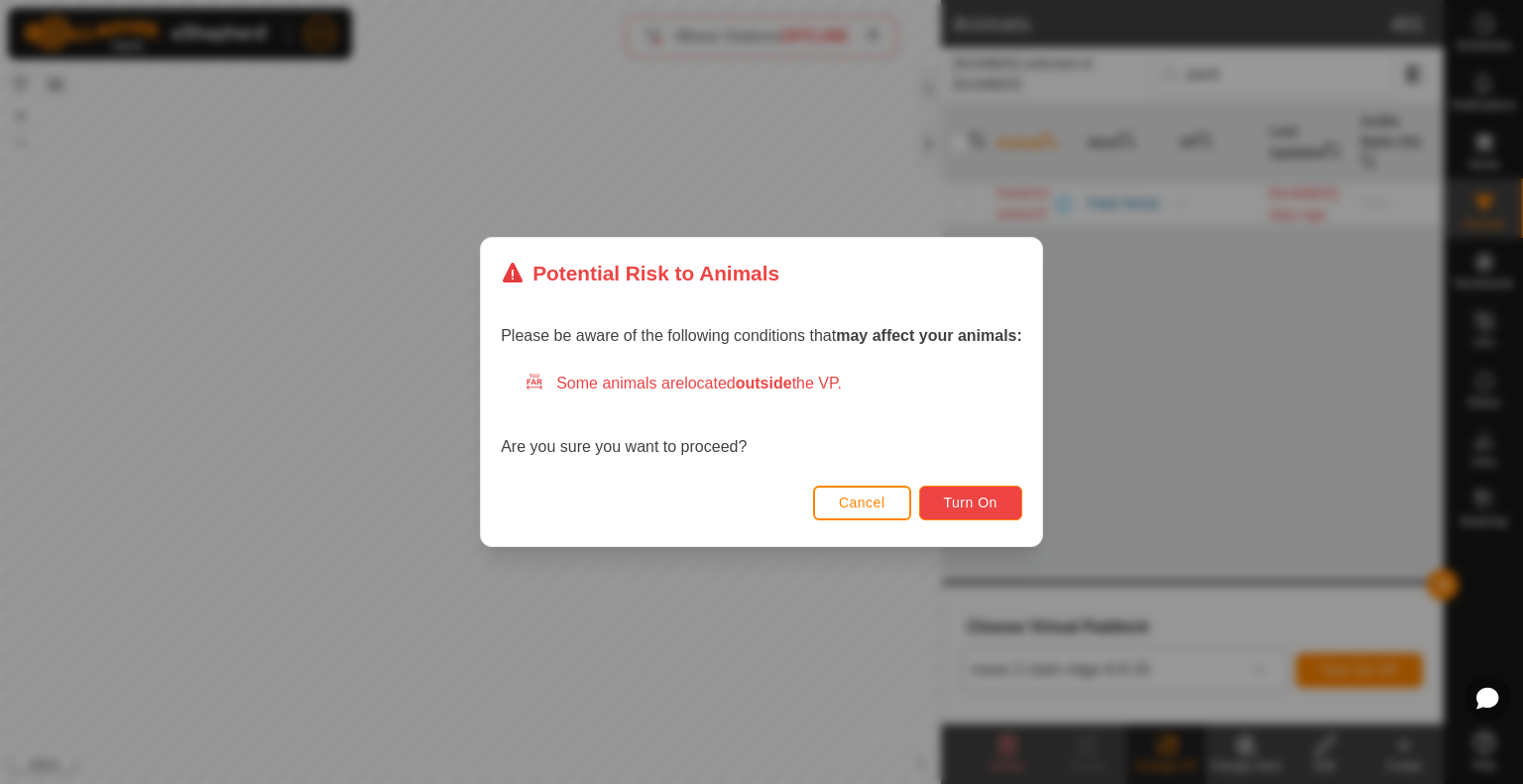 click on "Turn On" at bounding box center (971, 503) 